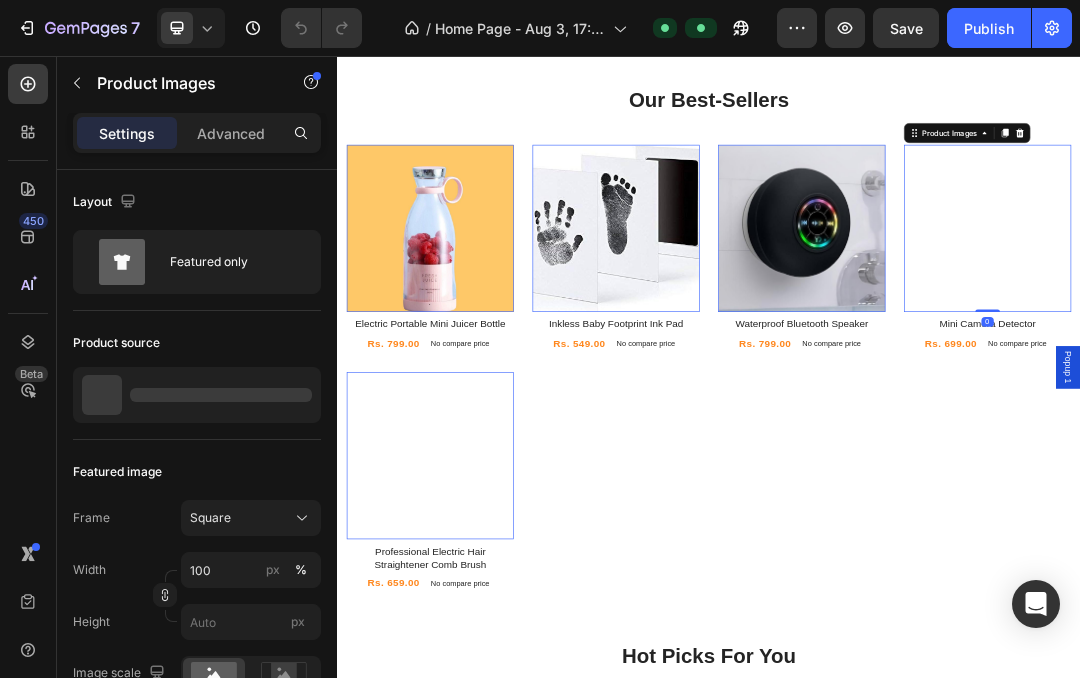 scroll, scrollTop: 729, scrollLeft: 0, axis: vertical 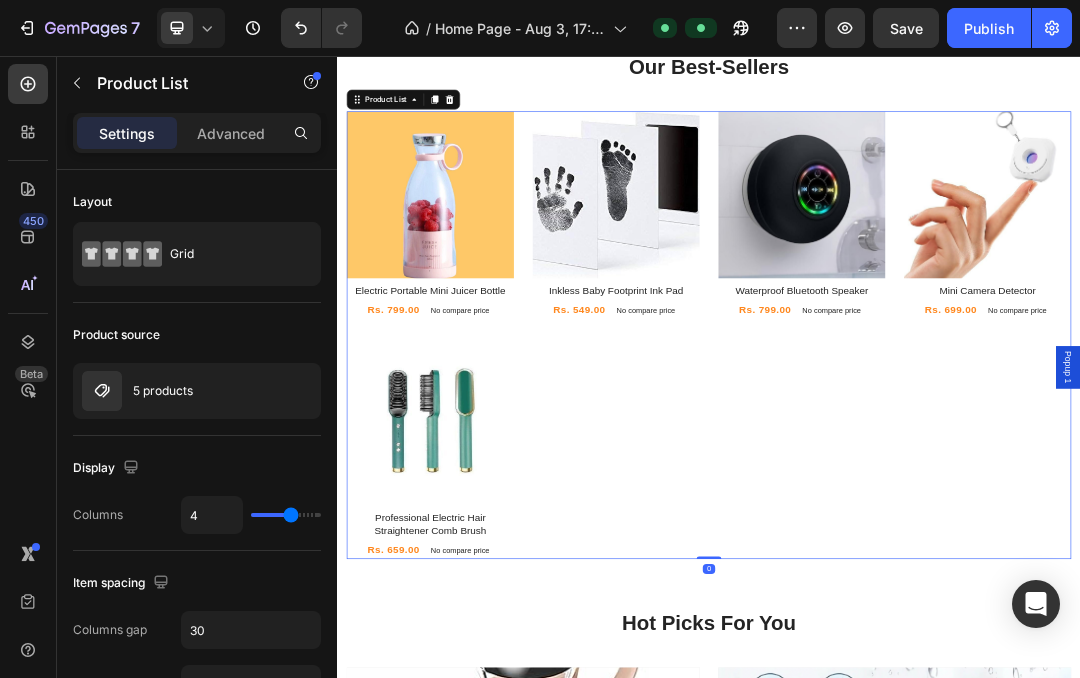 click 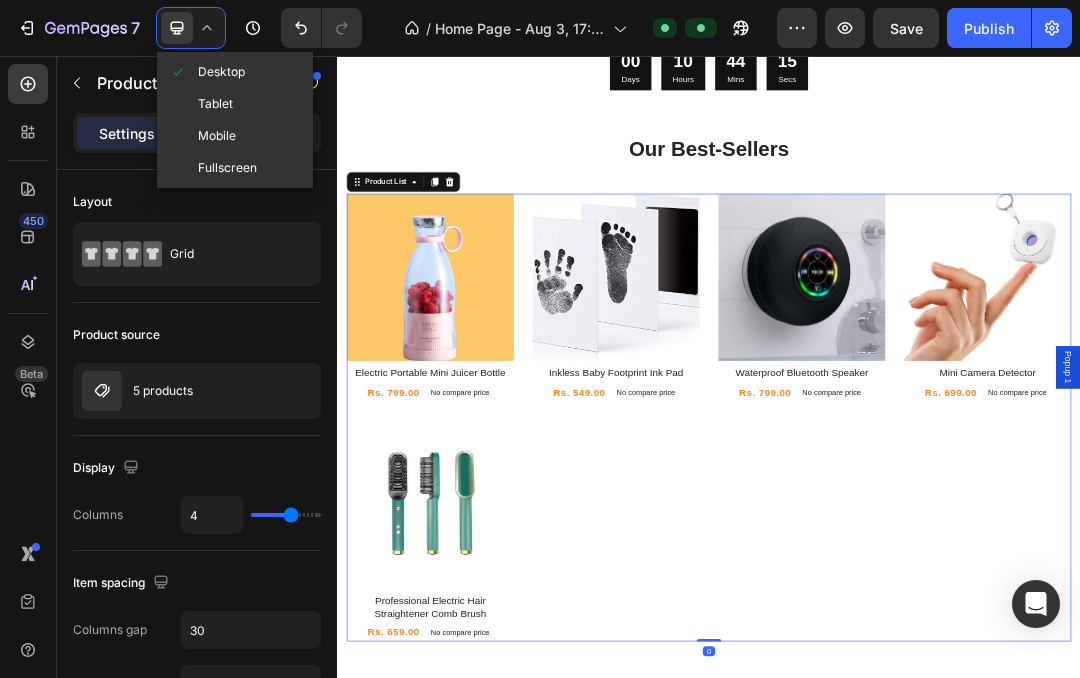 click at bounding box center [183, 104] 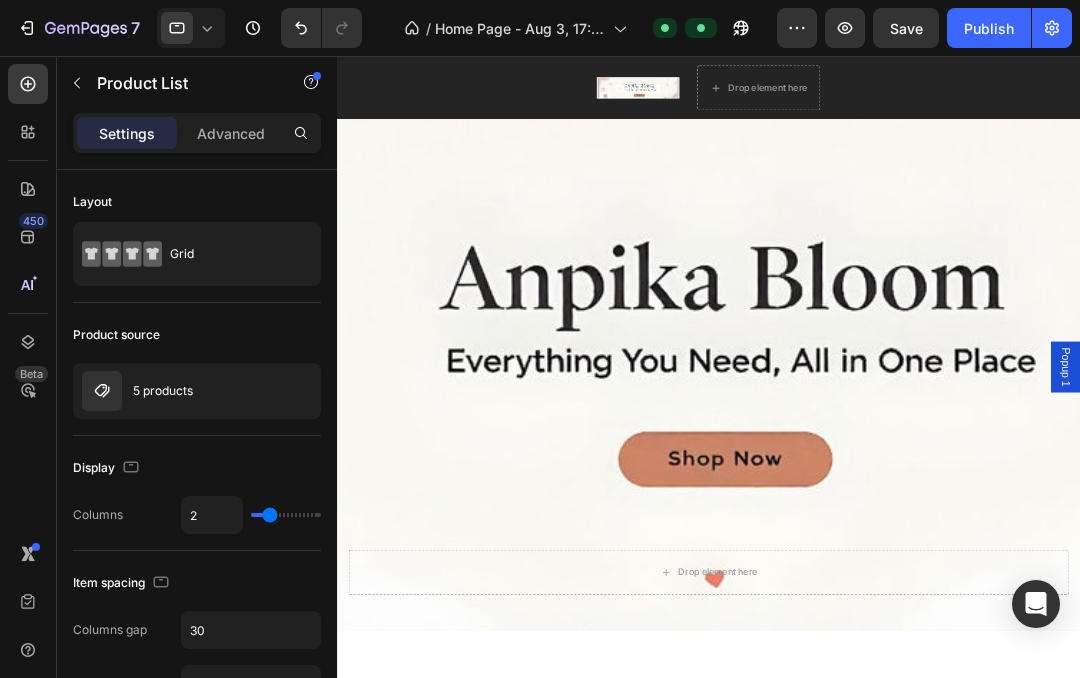 click 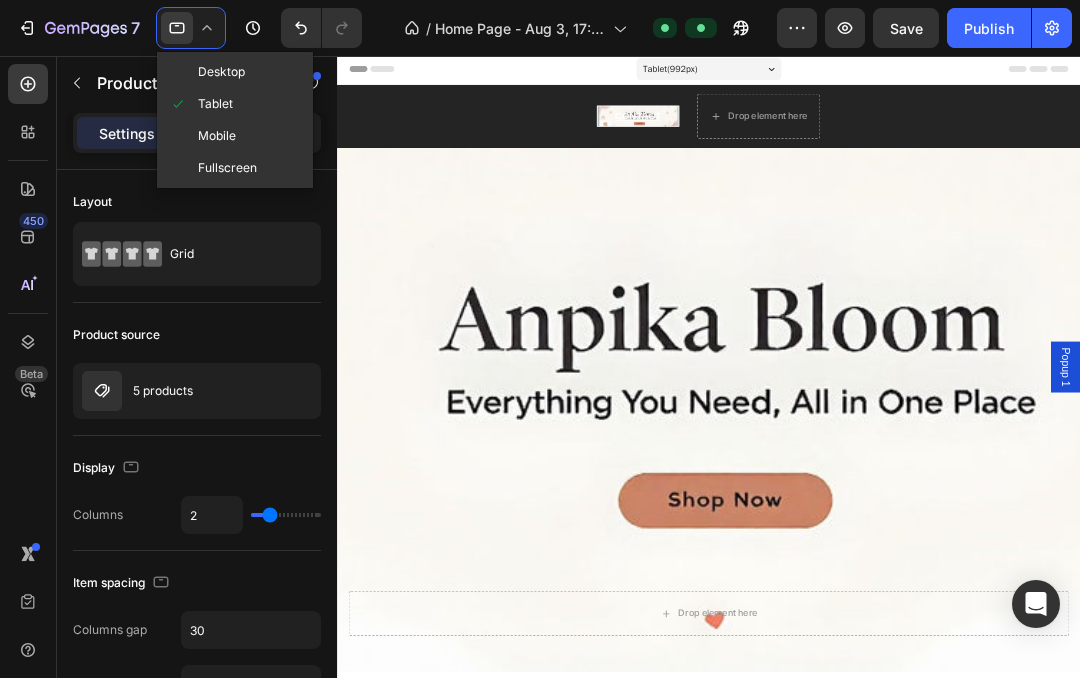 scroll, scrollTop: -1, scrollLeft: 0, axis: vertical 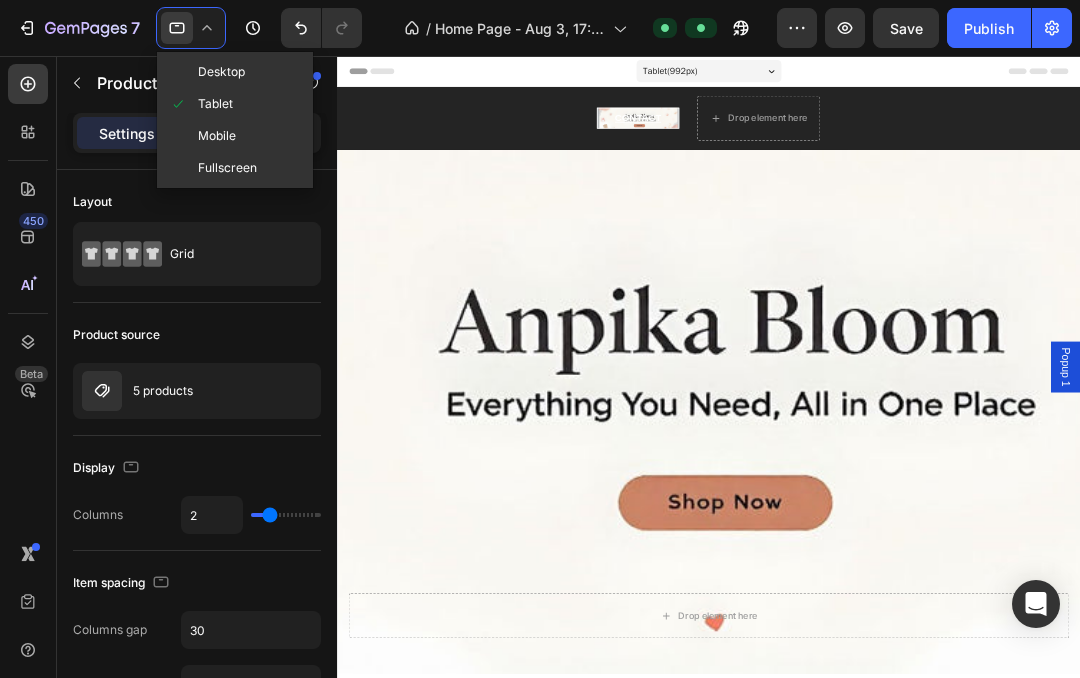 click on "Mobile" at bounding box center (217, 136) 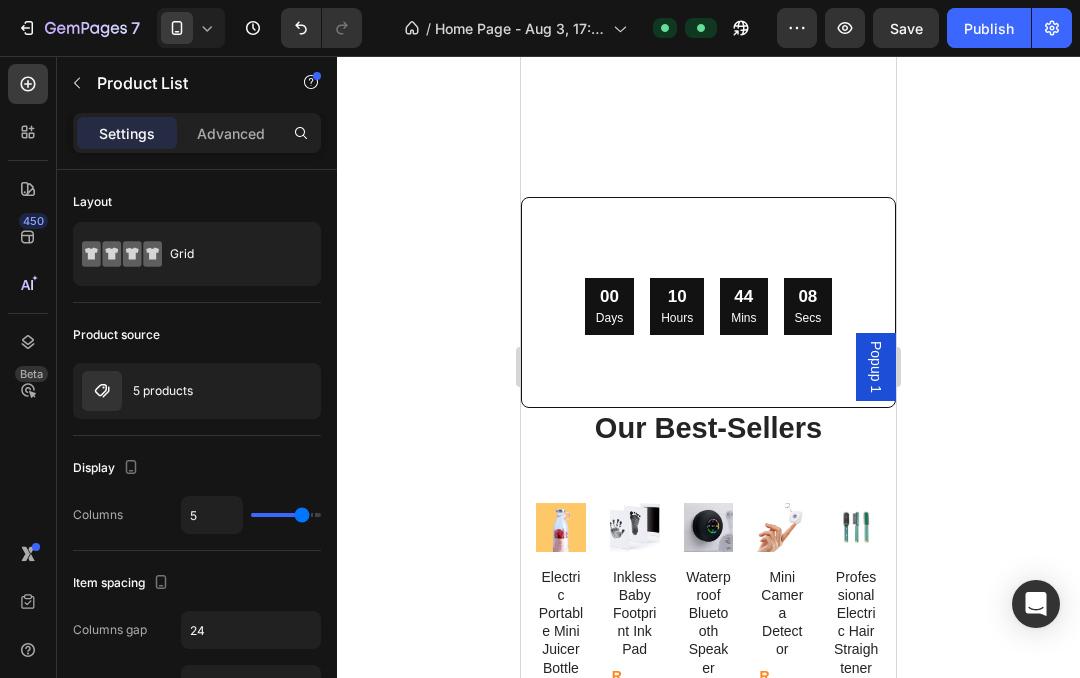 scroll, scrollTop: 488, scrollLeft: 0, axis: vertical 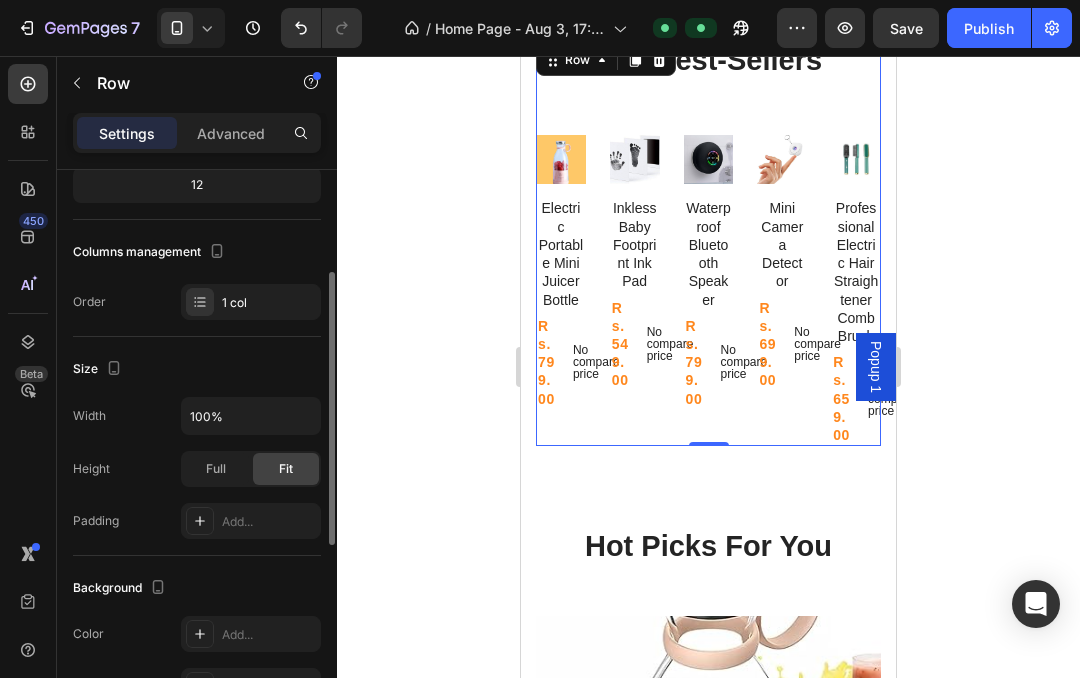 click on "Columns management Order 1 col" at bounding box center [197, 278] 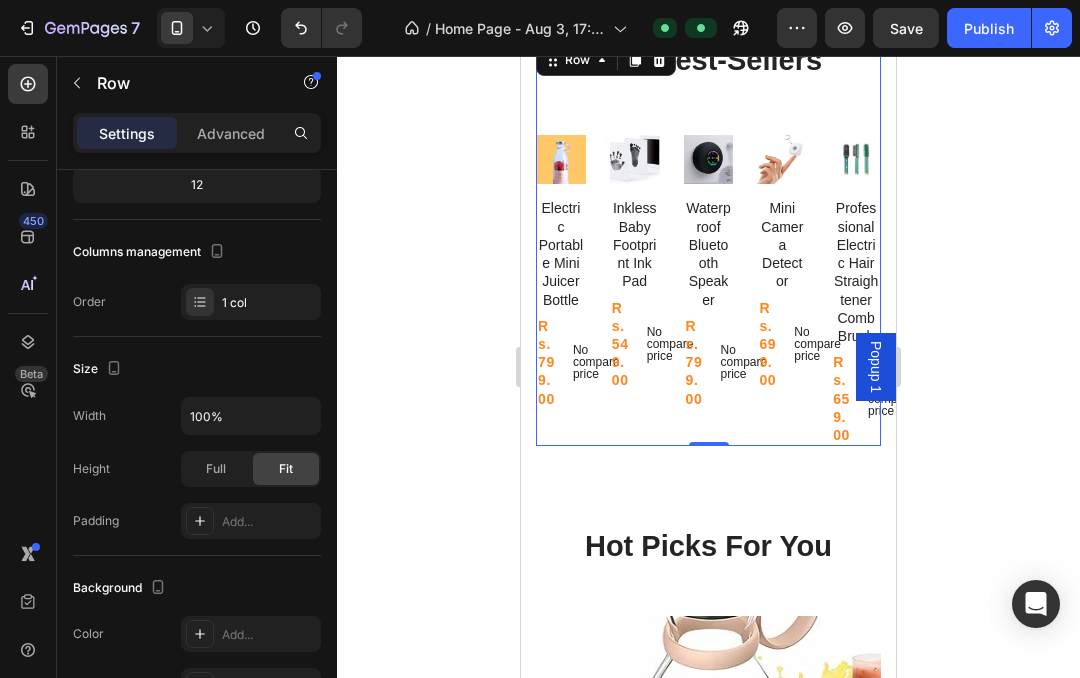 click at bounding box center [200, 302] 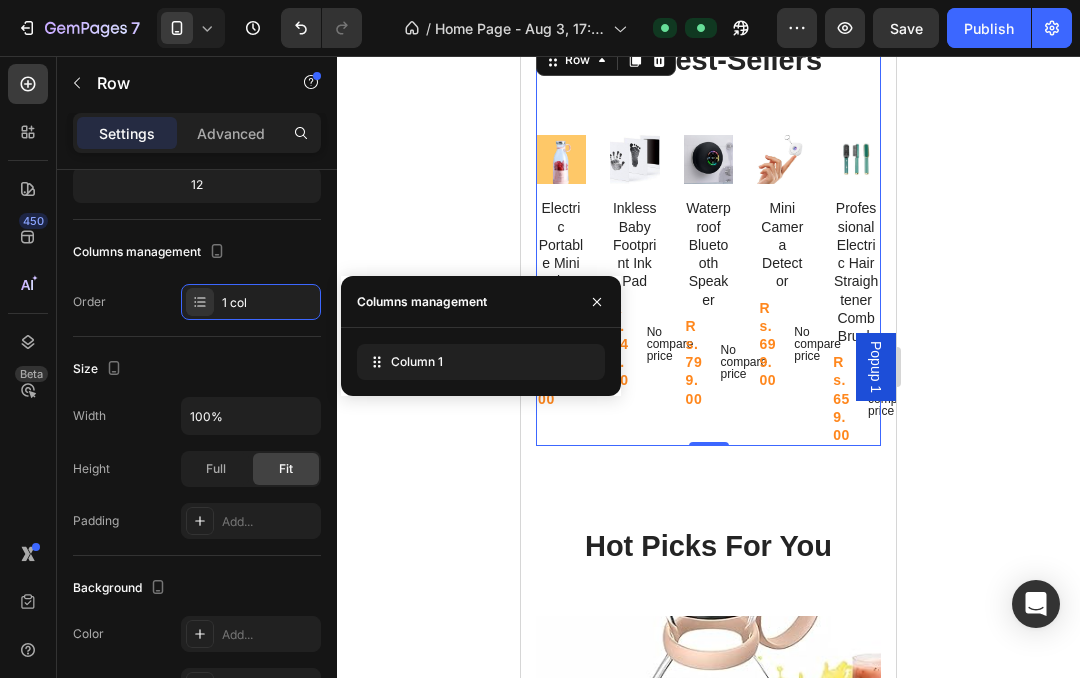 click on "Order 1 col" at bounding box center (197, 302) 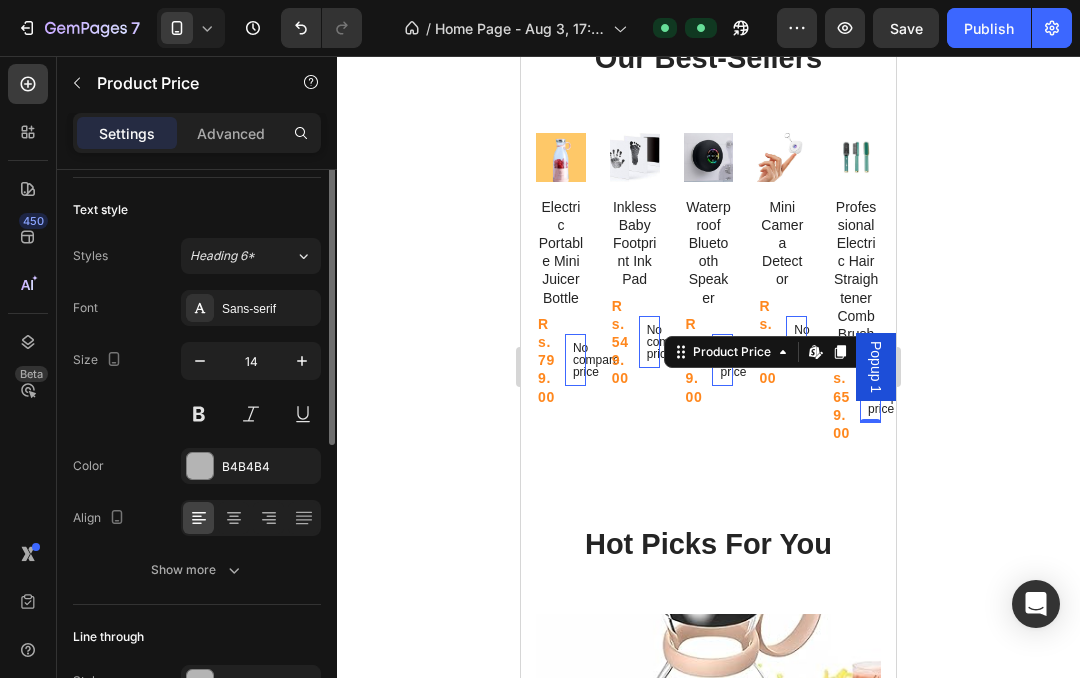 scroll, scrollTop: 0, scrollLeft: 0, axis: both 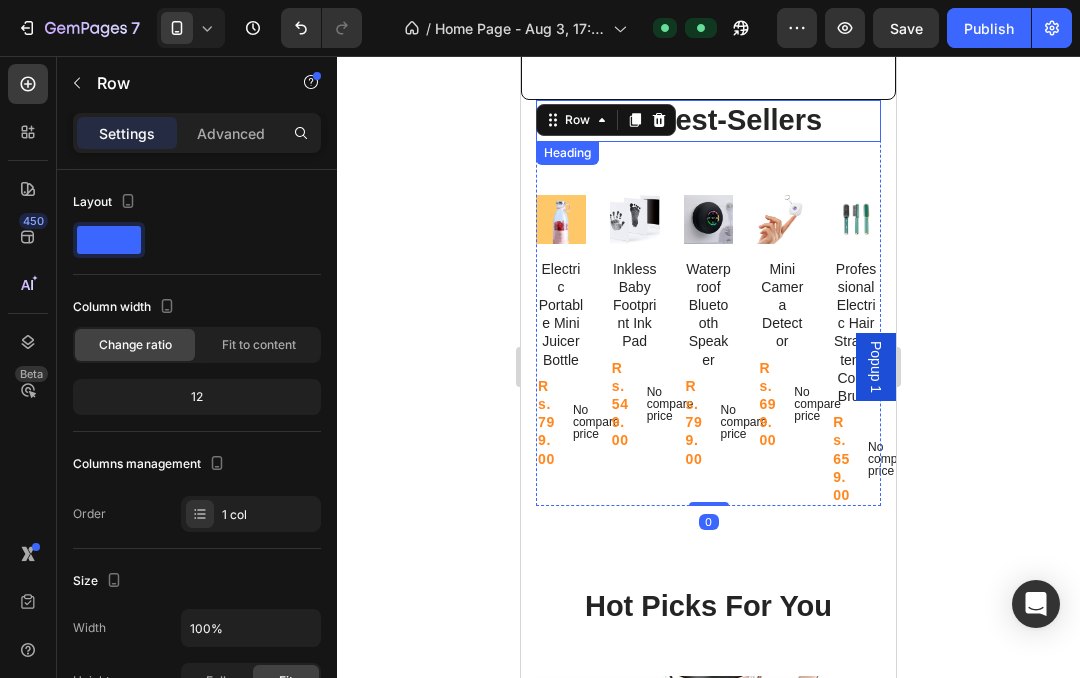 click on "Product Title Rs. 799.00 Product Price Product Price No compare price Product Price Row Product List Product Images Row Inkless Baby Footprint Ink Pad Product Title Rs. 549.00 Product Price Product Price No compare price Product Price Row Product List Product Images Row Waterproof Bluetooth Speaker Product Title Rs. 799.00 Product Price Product Price No compare price Product Price Row Product List Product Images Row Mini Camera Detector Product Title Rs. 699.00 Product Price Product Price No compare price Product Price Row Product List Product Images Row Professional Electric Hair Straightener Comb Brush Product Title Rs. 659.00 Product Price Product Price No compare price Product Price Row Product List Product List" at bounding box center (708, 303) 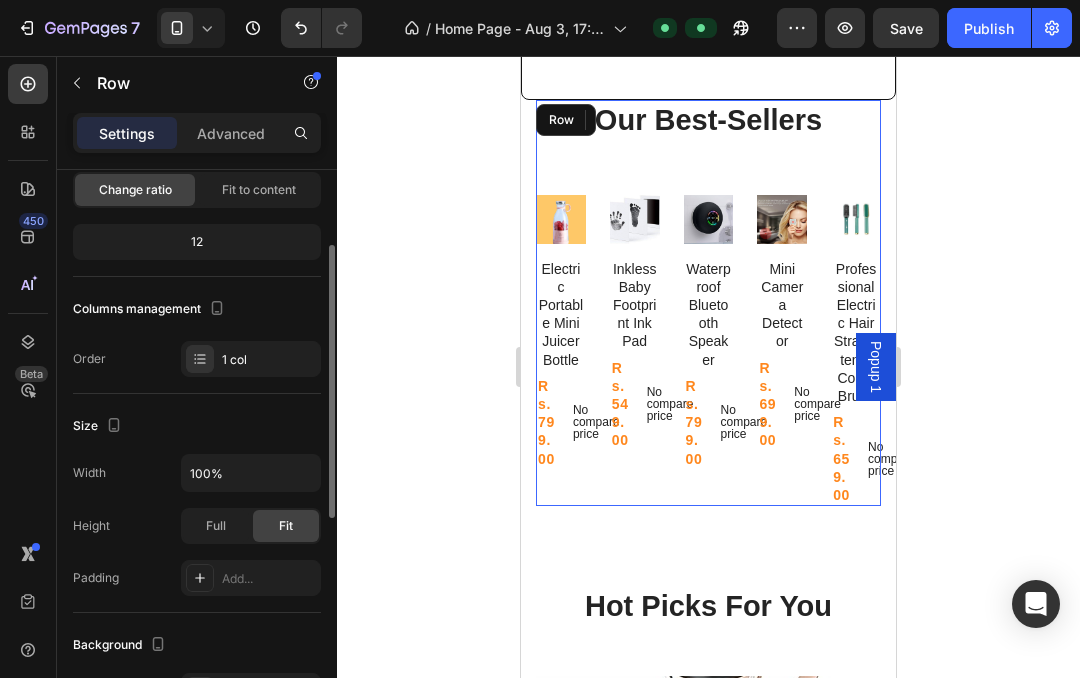 scroll, scrollTop: 0, scrollLeft: 0, axis: both 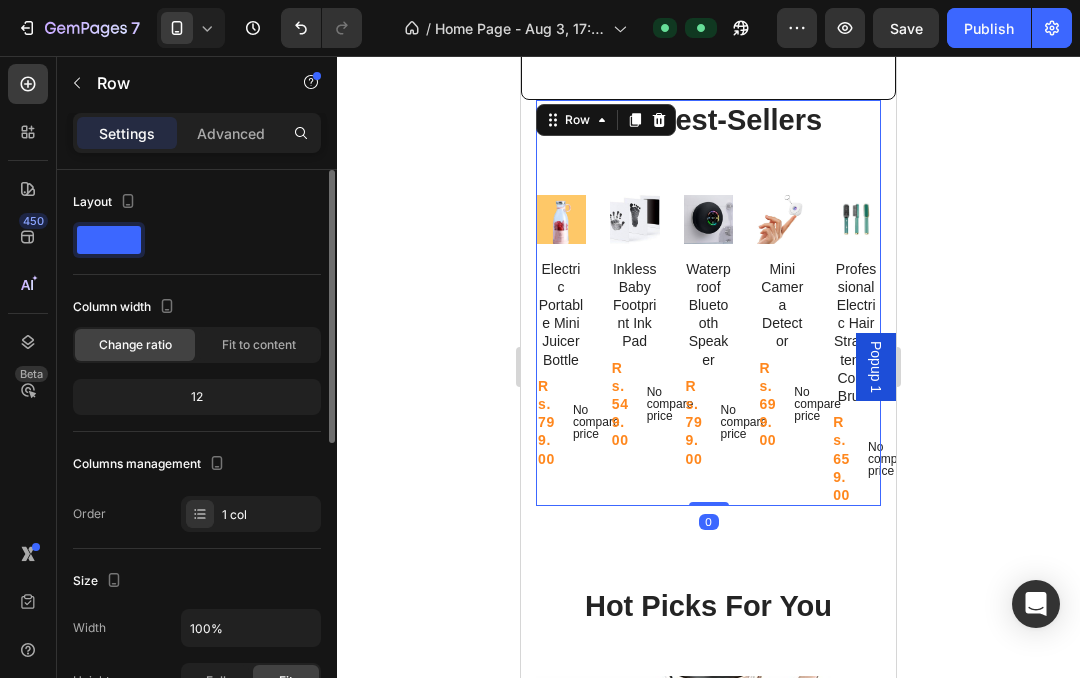 click on "Product Title Rs. 799.00 Product Price Product Price No compare price Product Price Row Product List Product Images Row Inkless Baby Footprint Ink Pad Product Title Rs. 549.00 Product Price Product Price No compare price Product Price Row Product List Product Images Row Waterproof Bluetooth Speaker Product Title Rs. 799.00 Product Price Product Price No compare price Product Price Row Product List Product Images Row Mini Camera Detector Product Title Rs. 699.00 Product Price Product Price No compare price Product Price Row Product List Product Images Row Professional Electric Hair Straightener Comb Brush Product Title Rs. 659.00 Product Price Product Price No compare price Product Price Row Product List Product List" at bounding box center (708, 303) 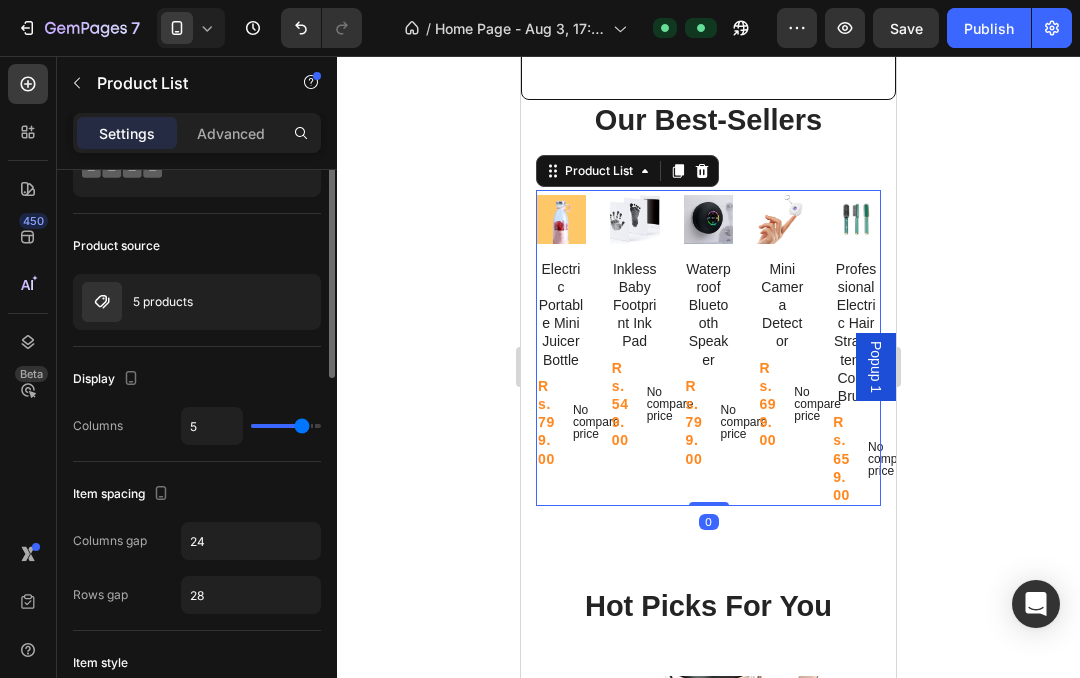 scroll, scrollTop: 93, scrollLeft: 0, axis: vertical 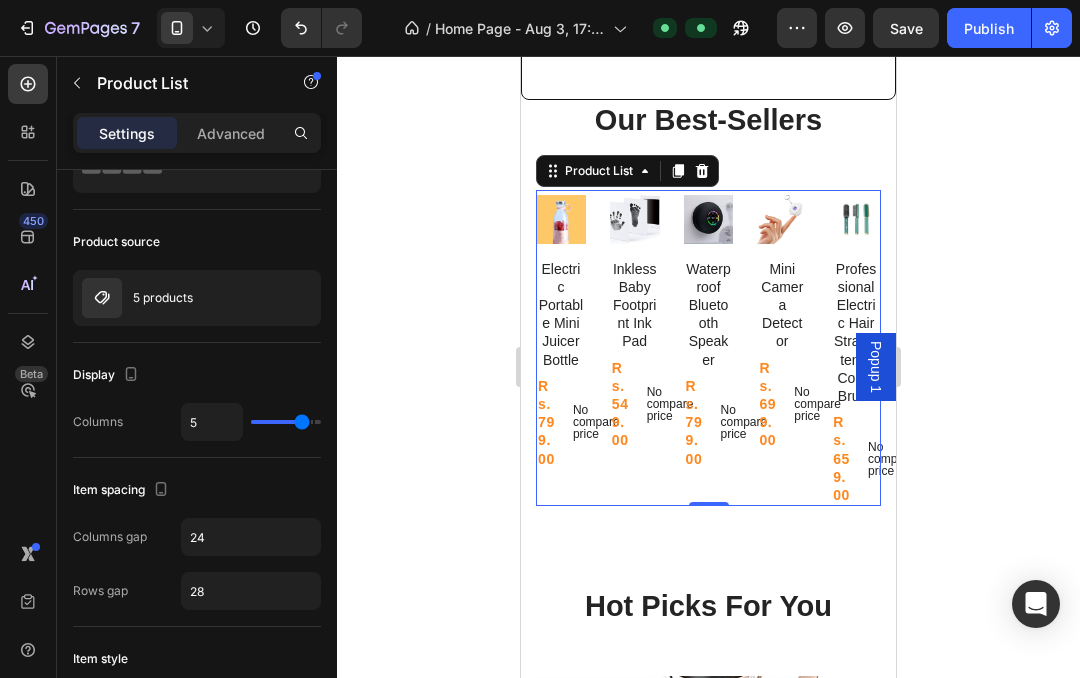 click on "5" at bounding box center [212, 422] 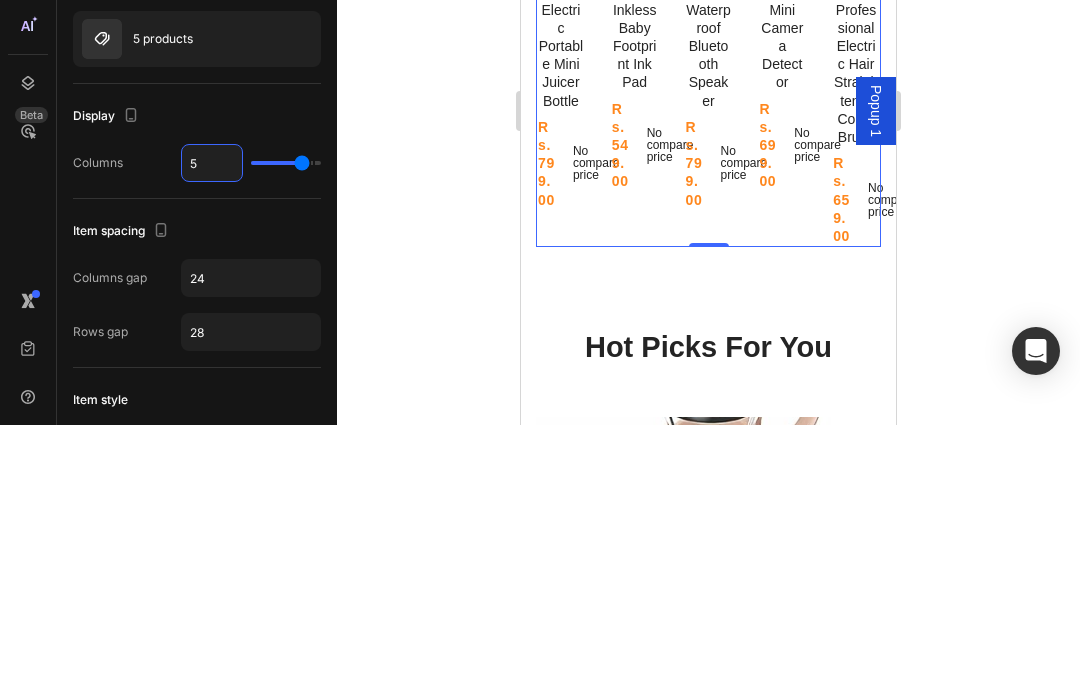 type 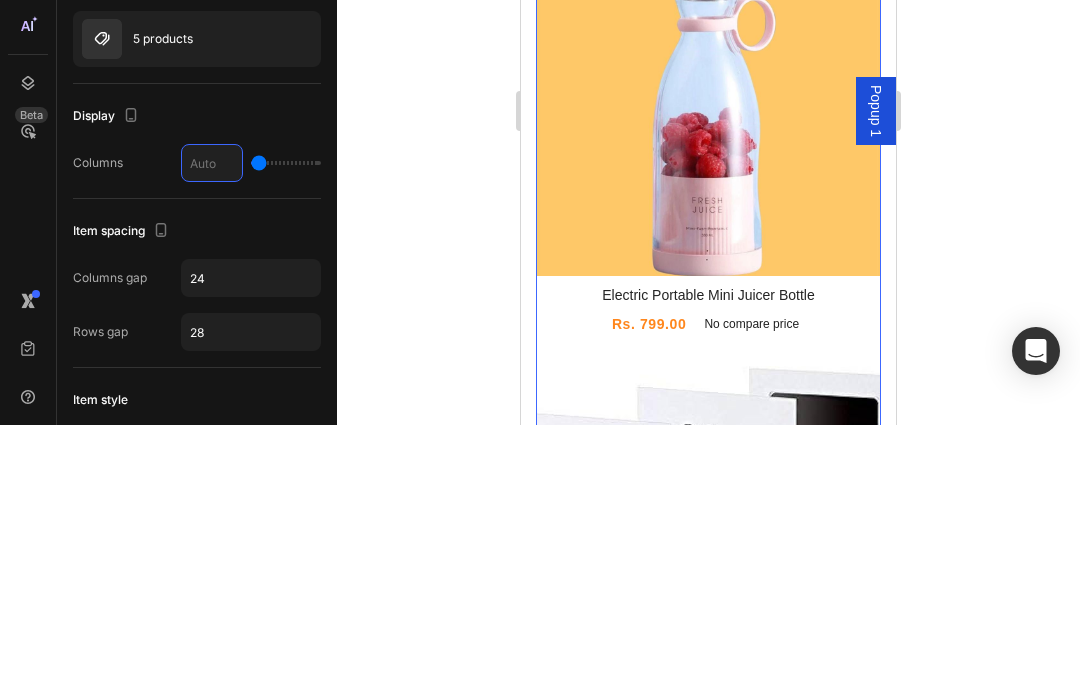 type on "R" 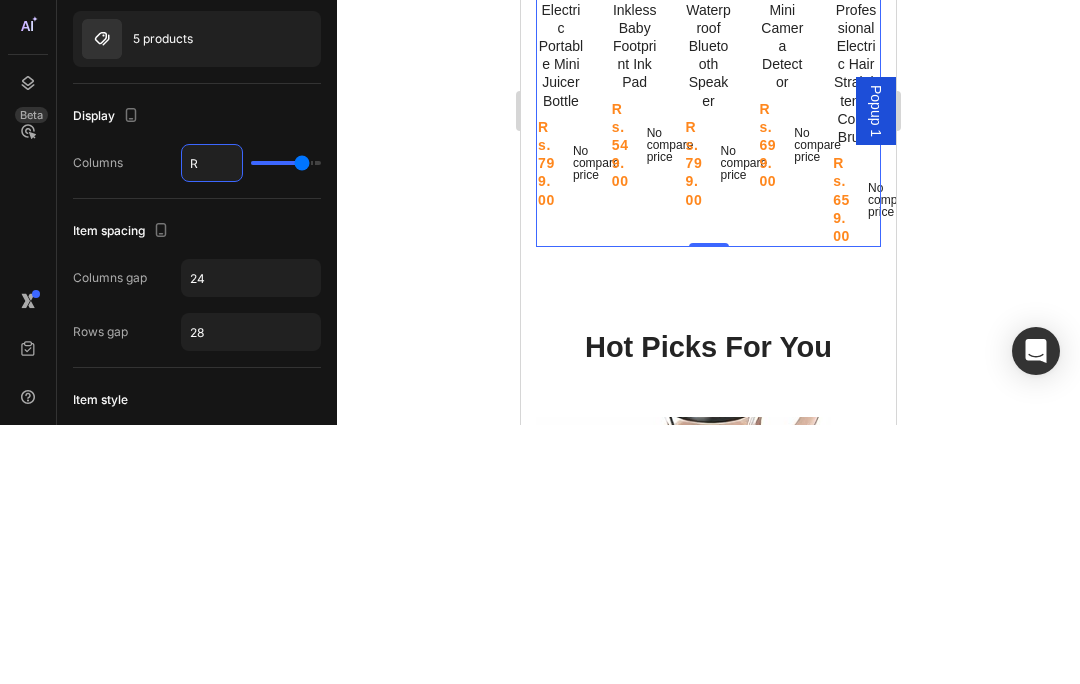 type 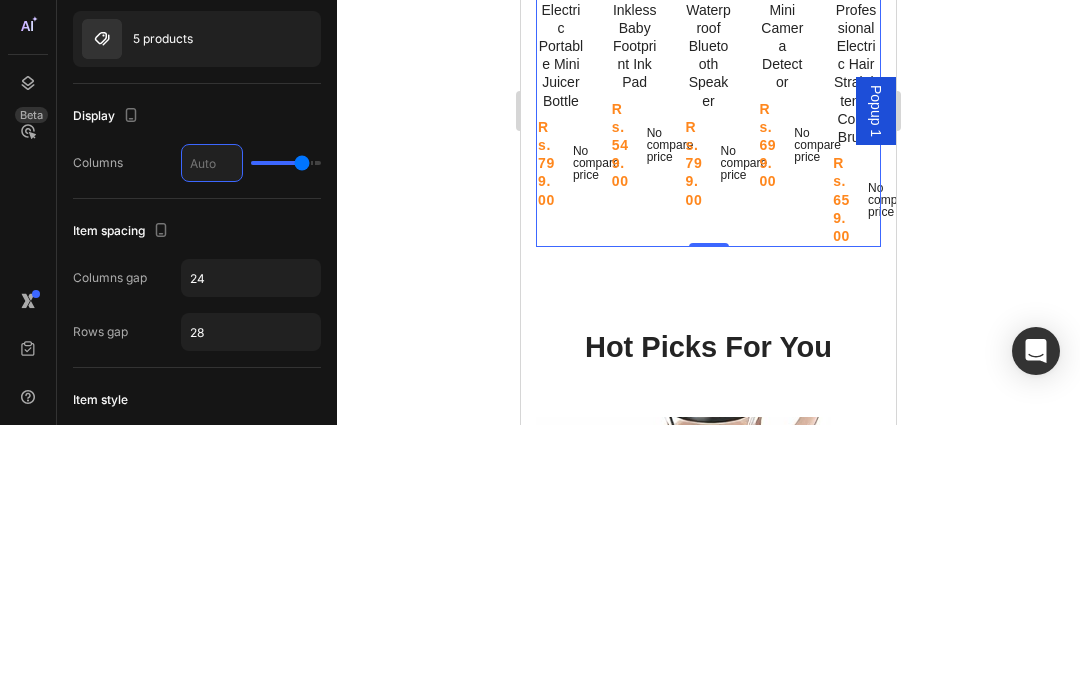 type on "1" 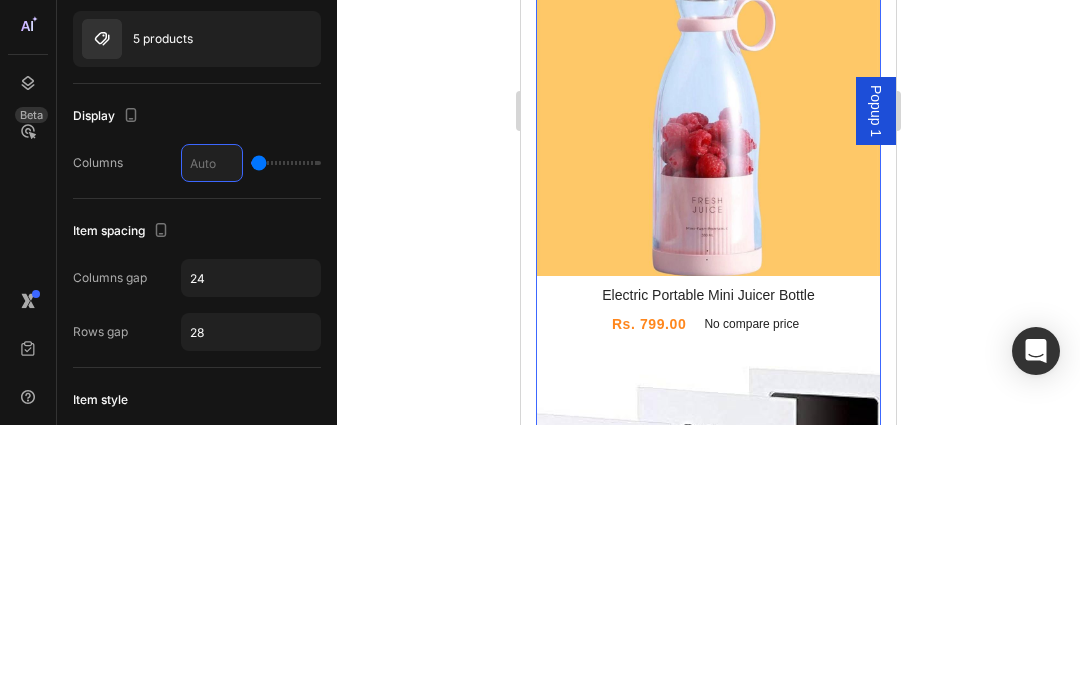type on "4" 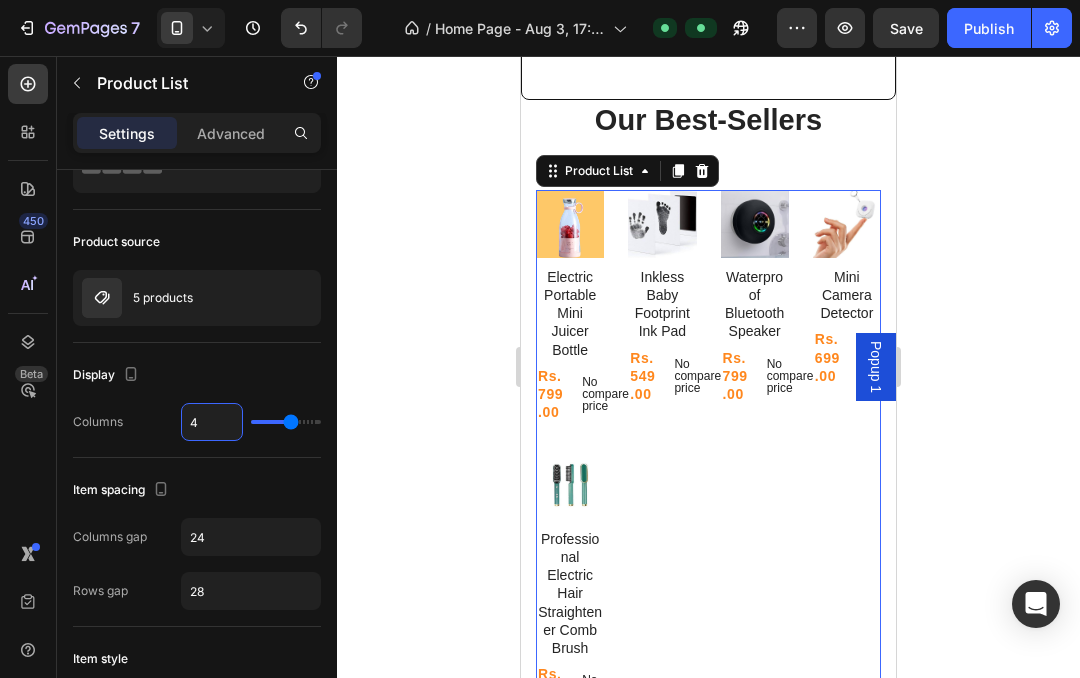 type on "4" 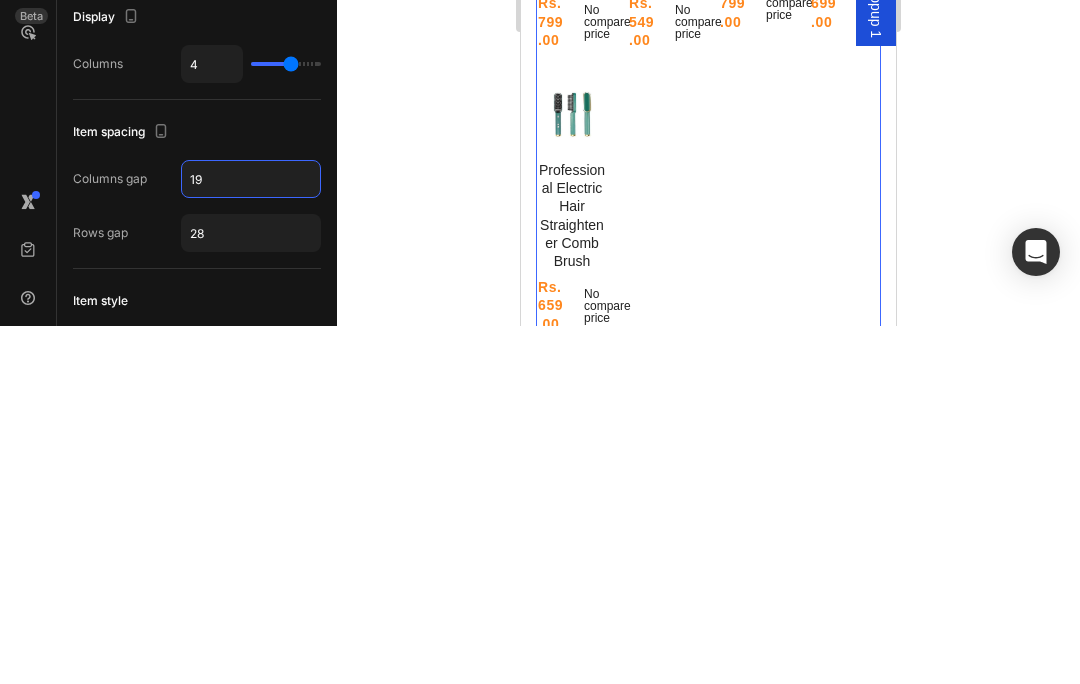 type on "1" 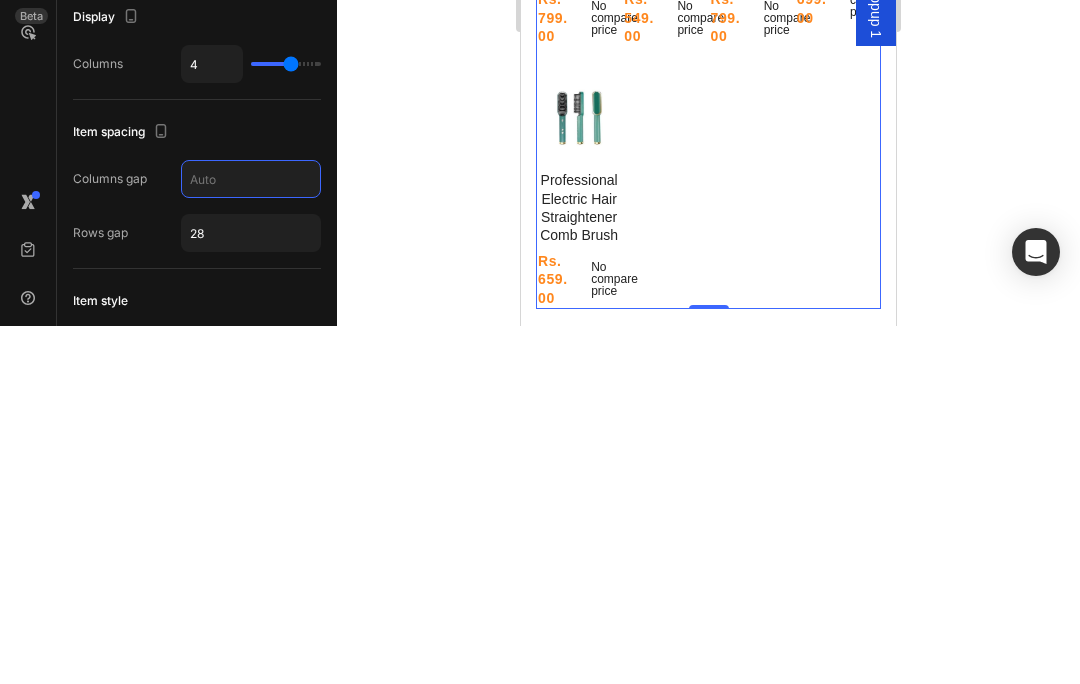 type on "P" 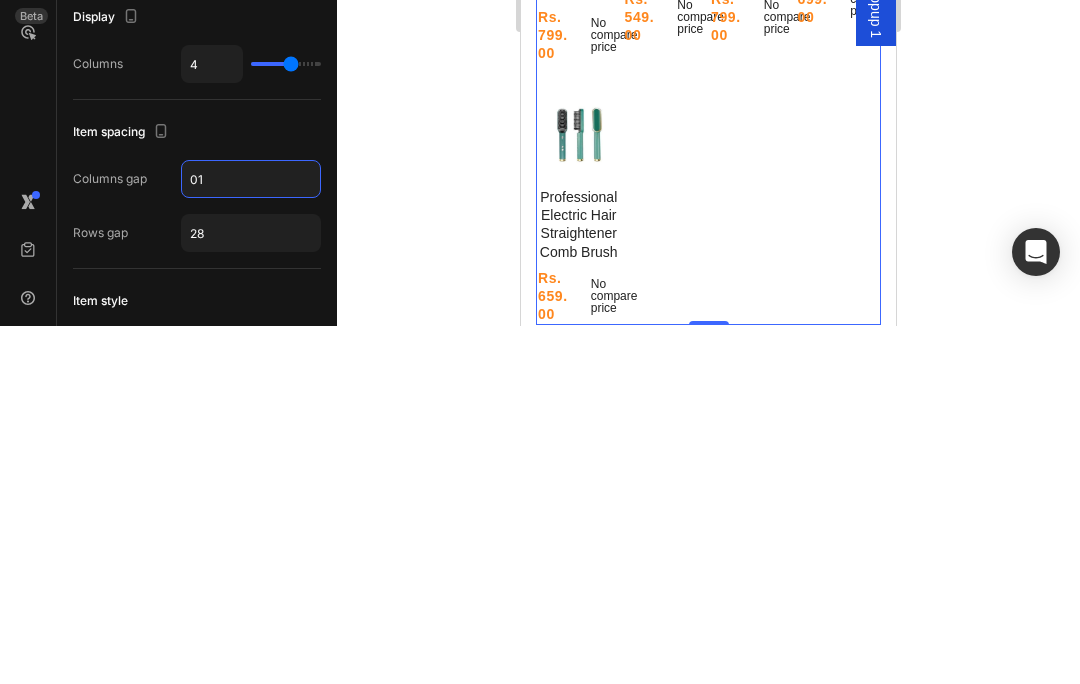 click on "28" at bounding box center (251, 591) 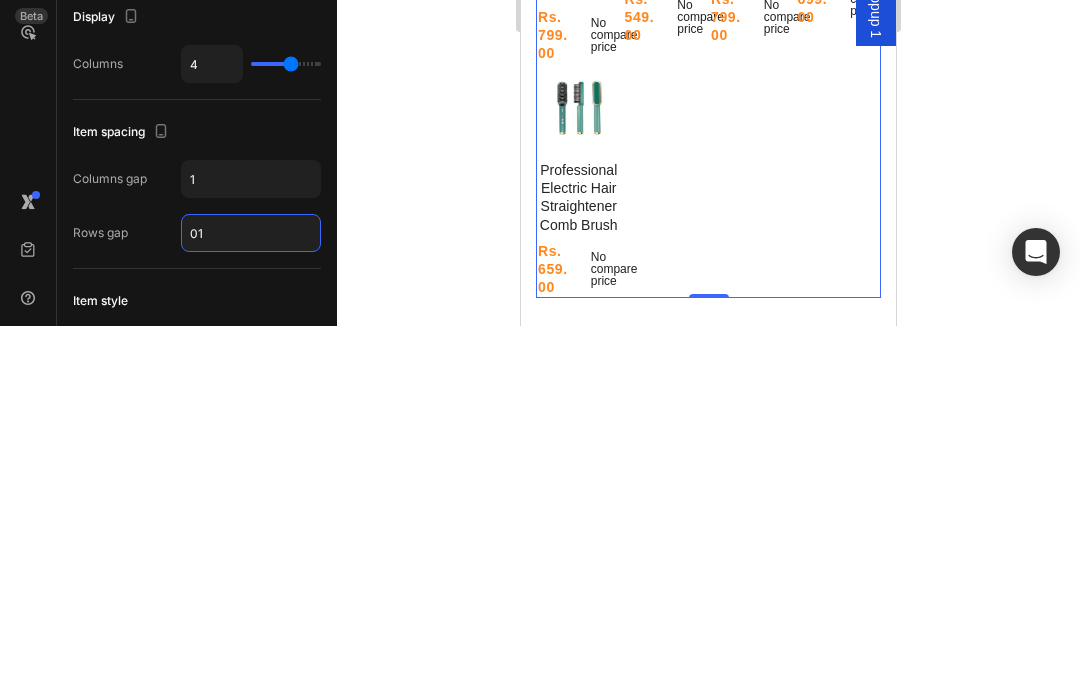 type on "0" 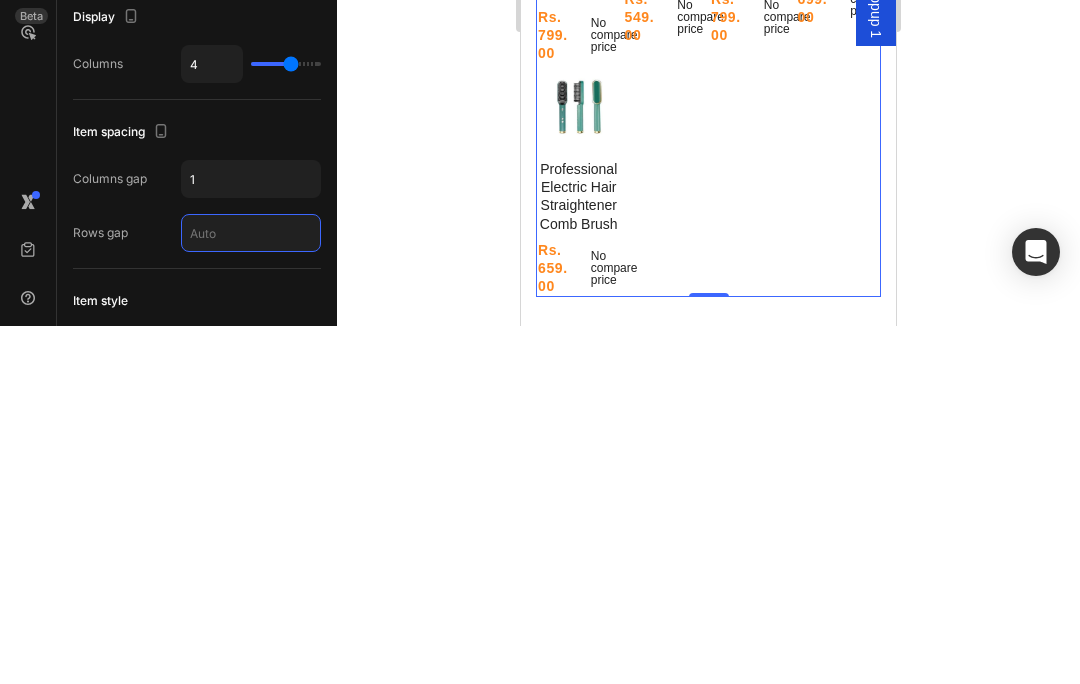 type on "Q" 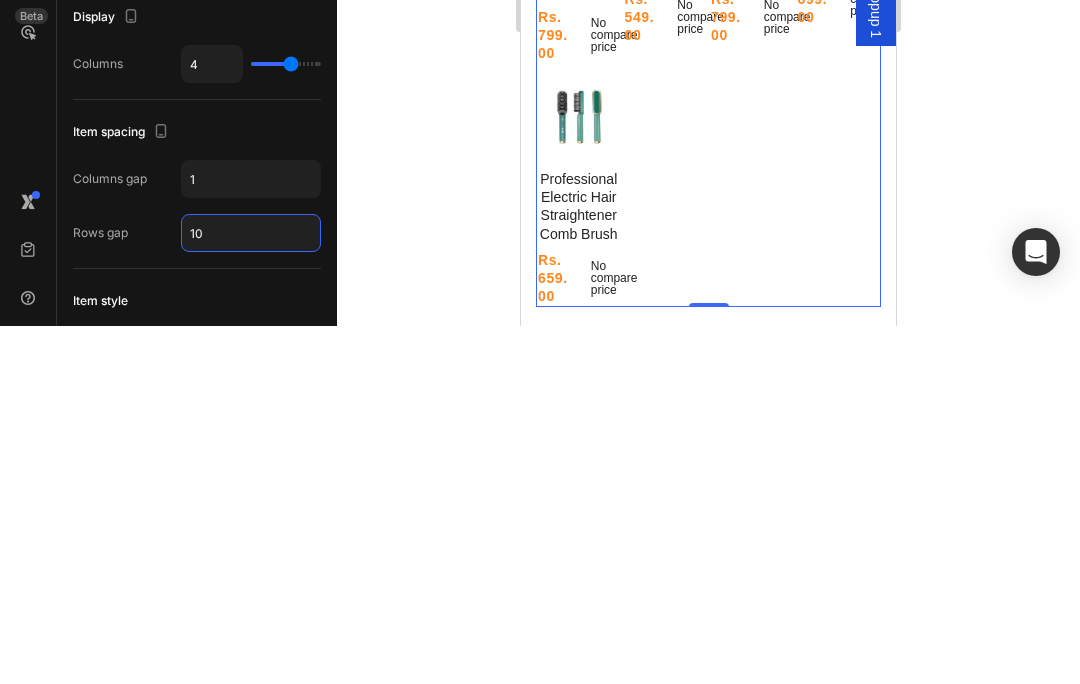 type on "10" 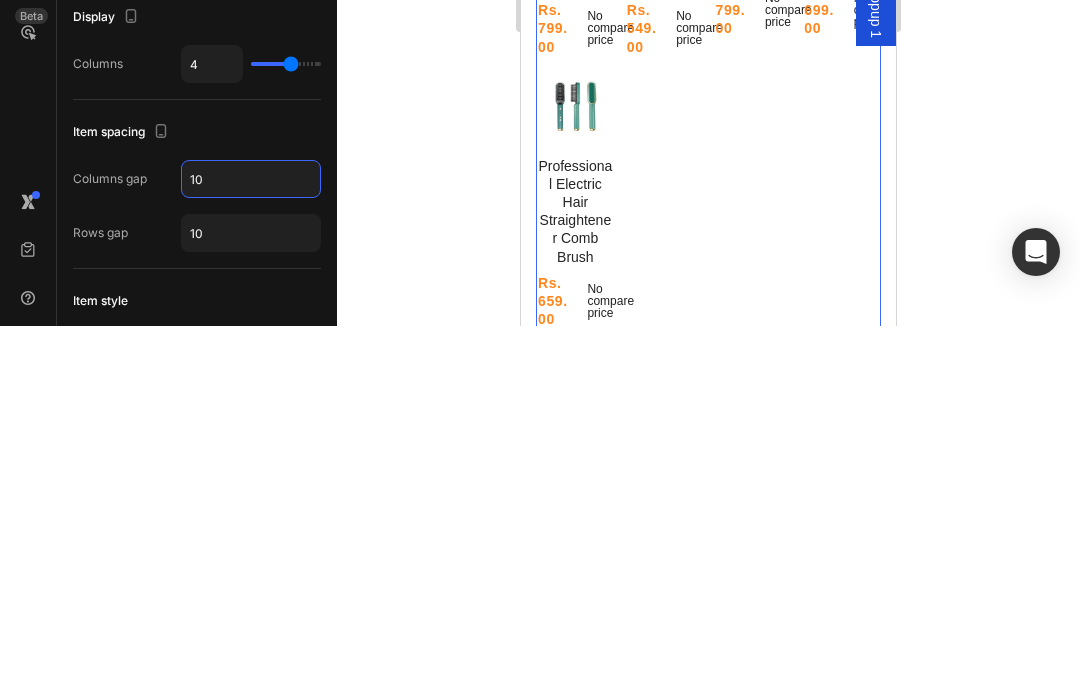 type on "1" 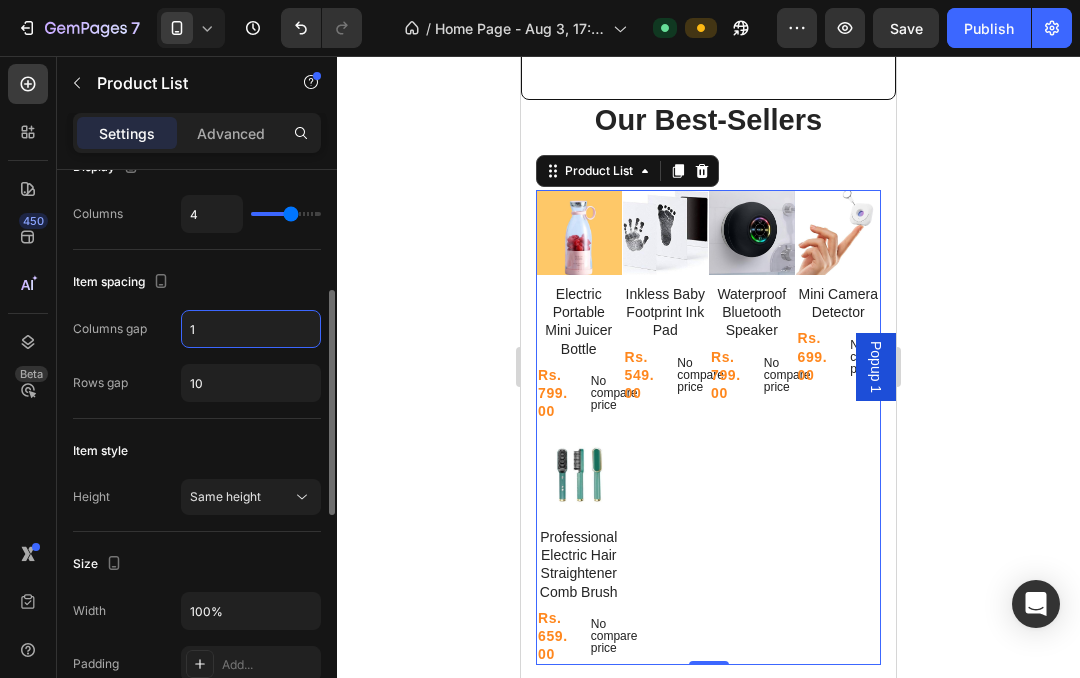 scroll, scrollTop: 310, scrollLeft: 0, axis: vertical 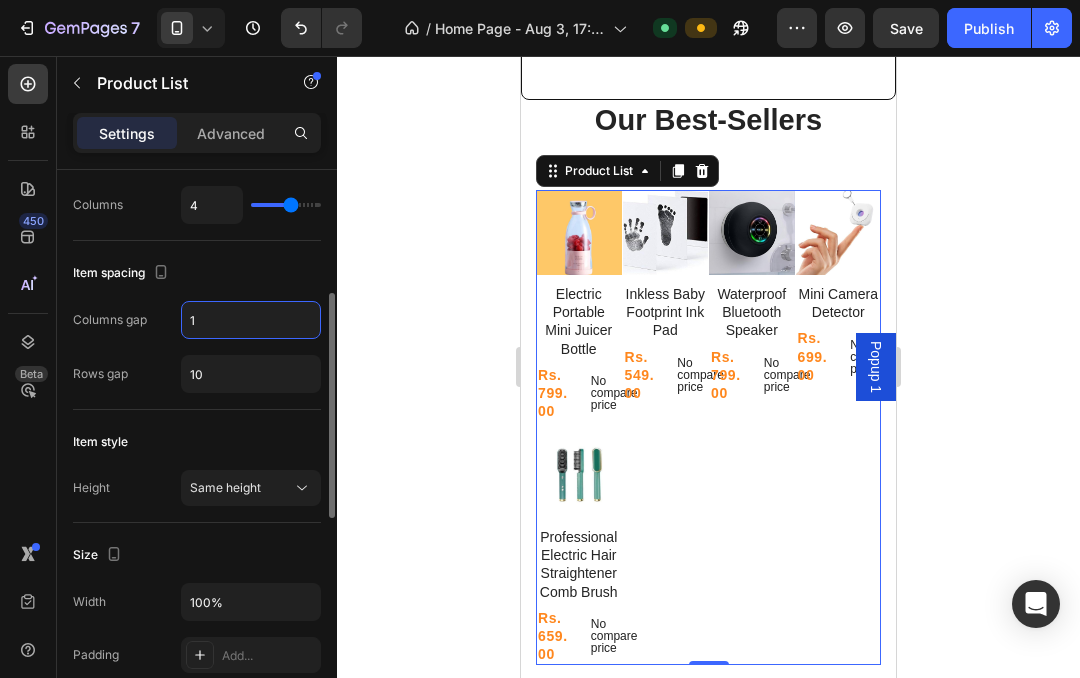 click on "Same height" 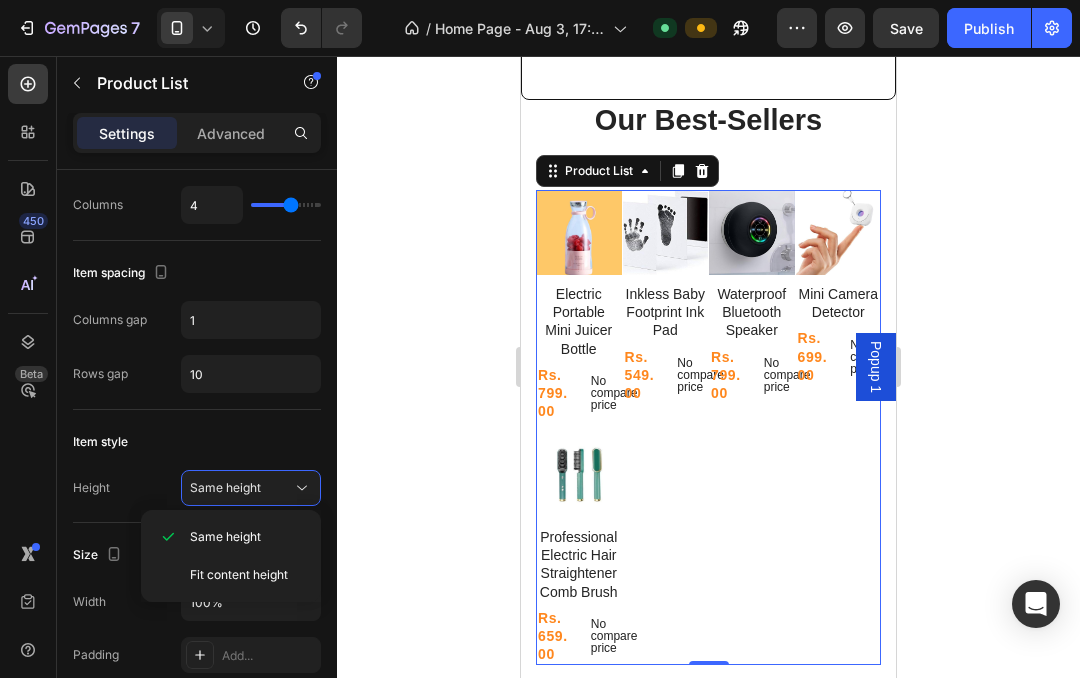 click on "Fit content height" 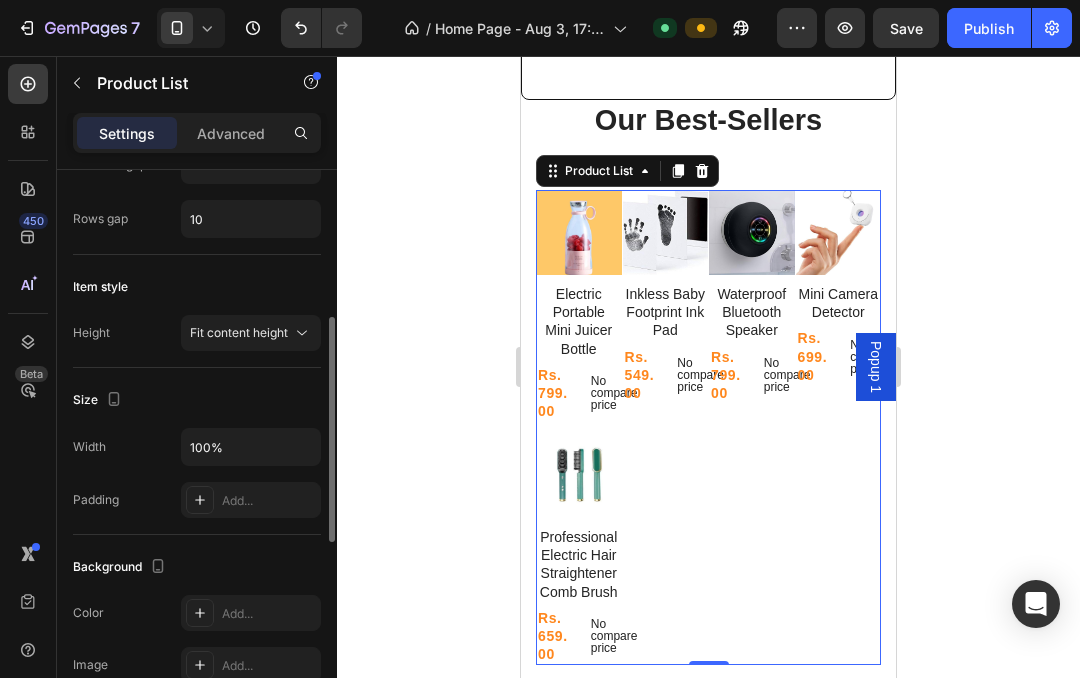 scroll, scrollTop: 499, scrollLeft: 0, axis: vertical 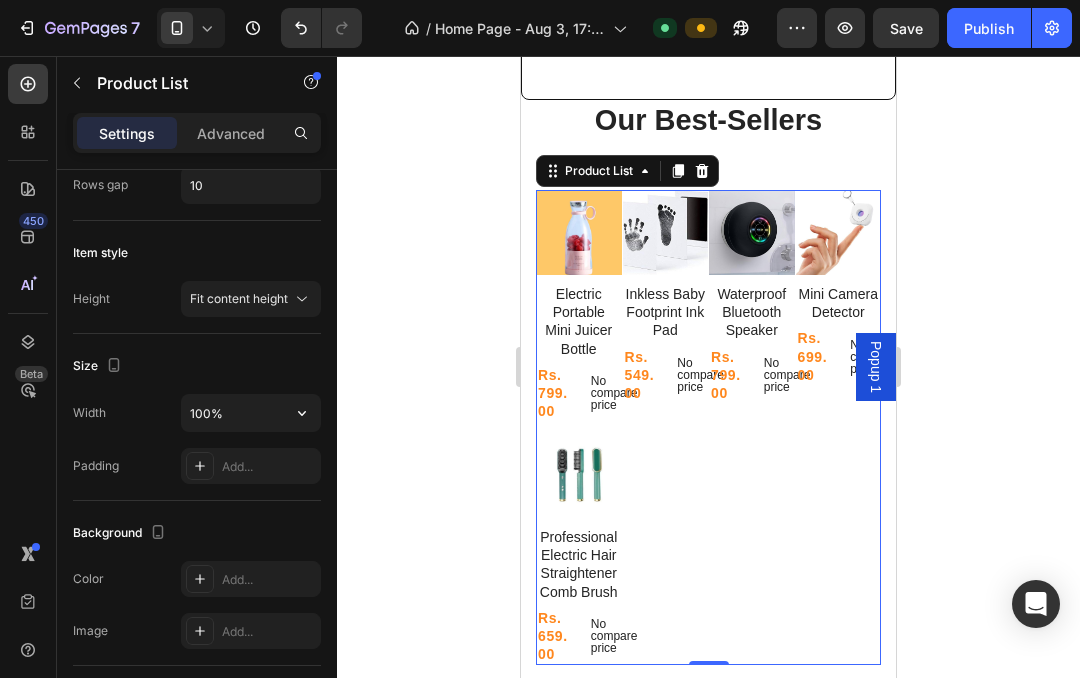 click on "100%" at bounding box center [251, 413] 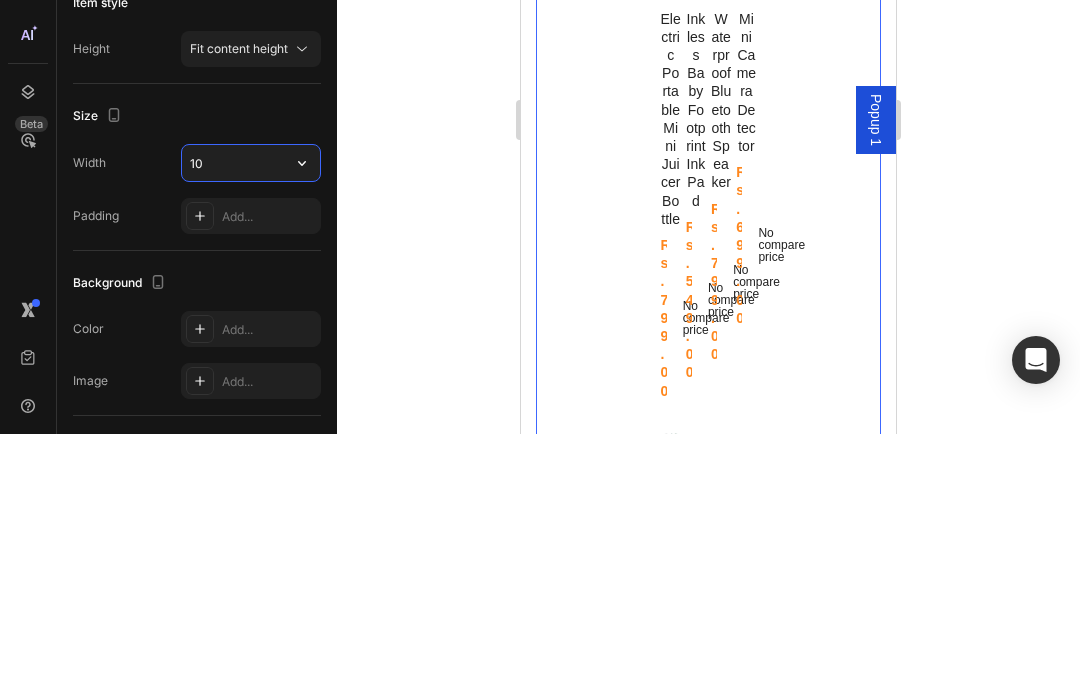 type on "1" 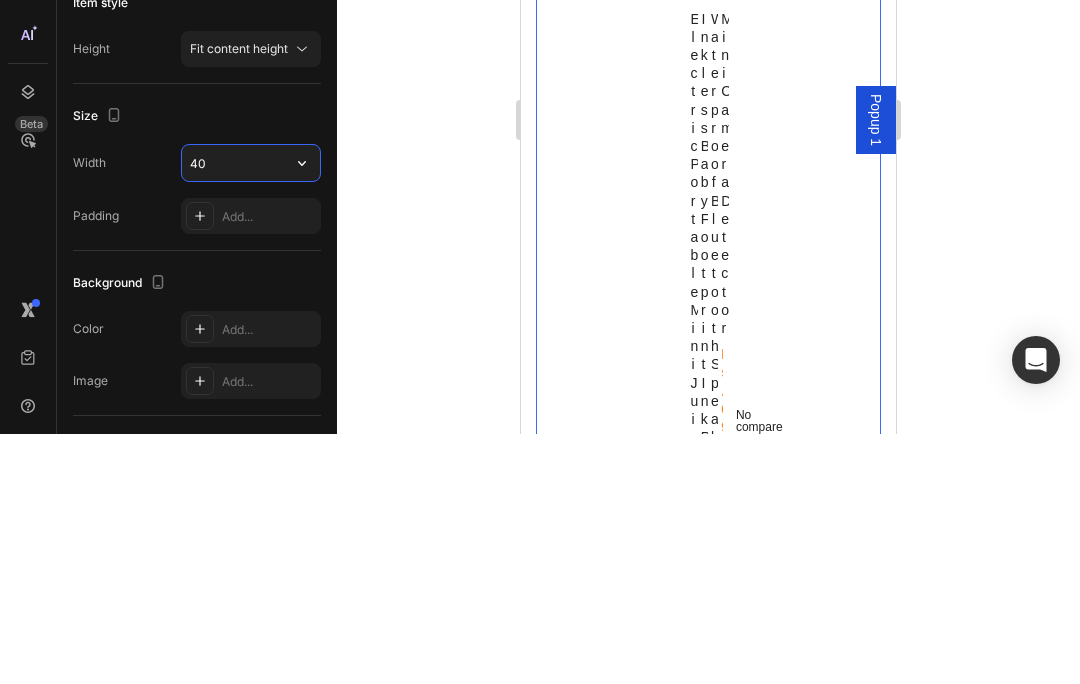 type on "4" 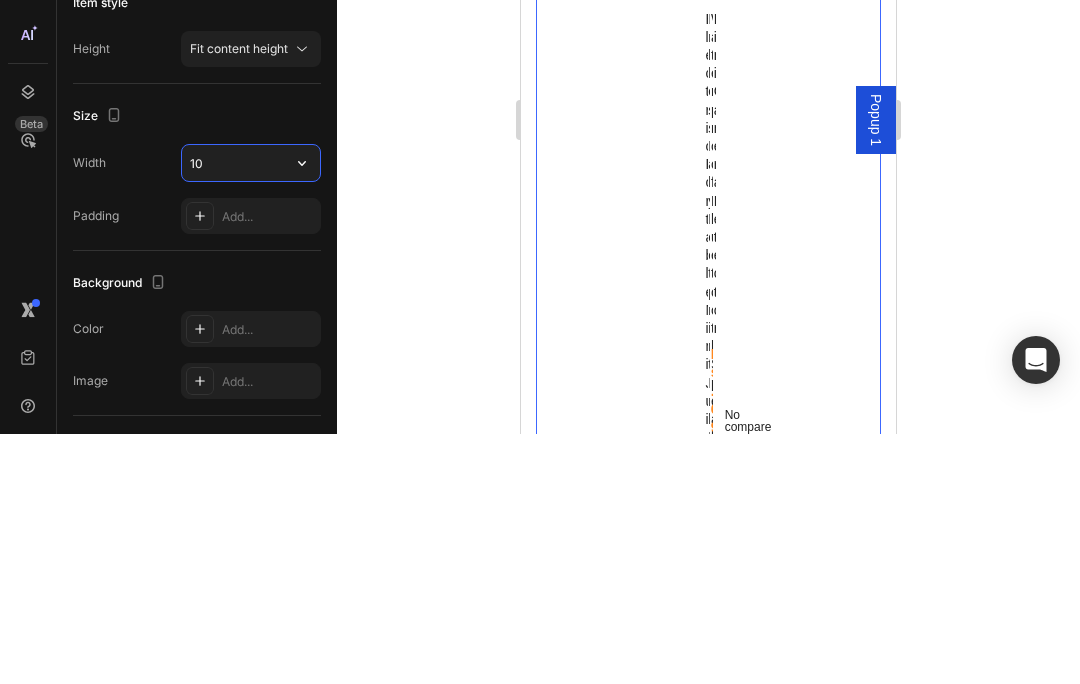 type on "1" 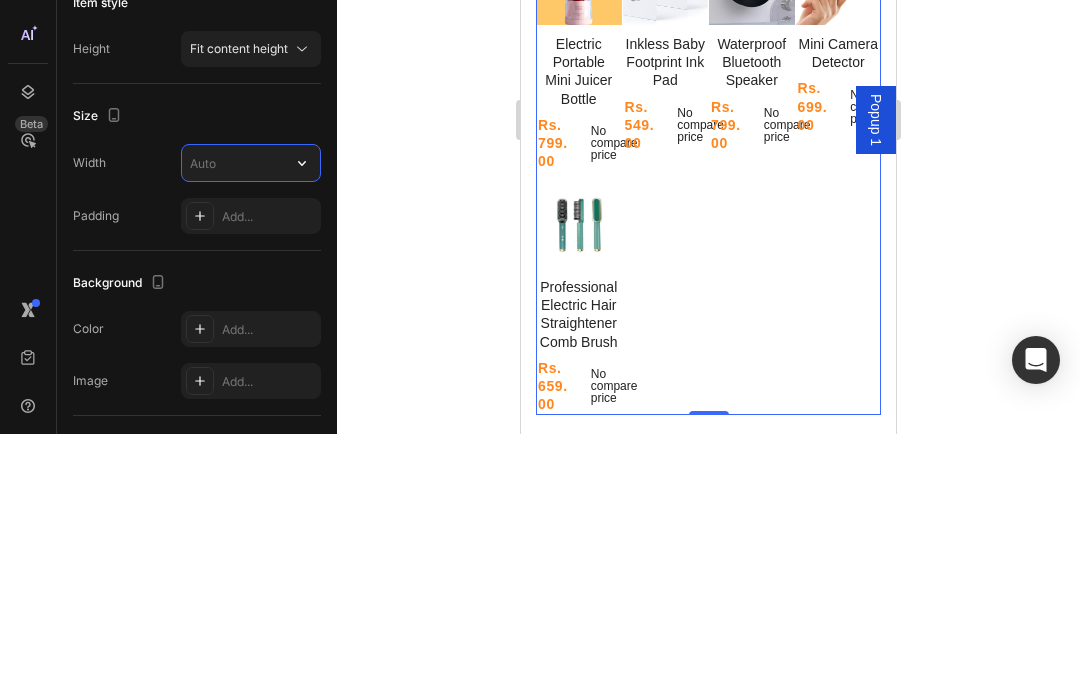 type on "100%" 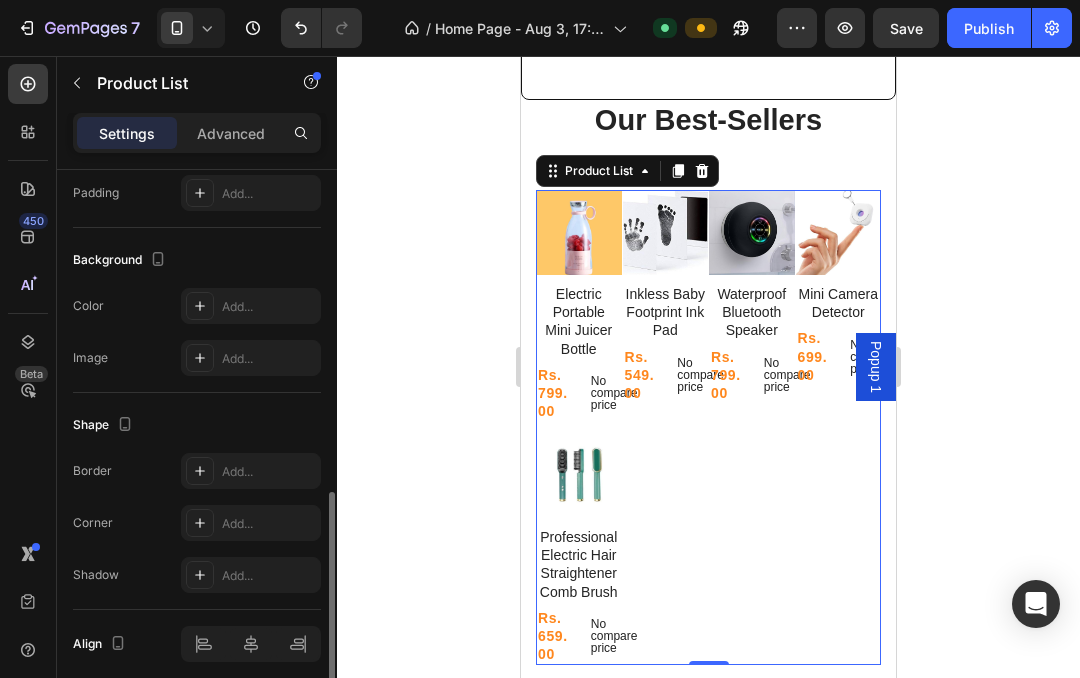 scroll, scrollTop: 799, scrollLeft: 0, axis: vertical 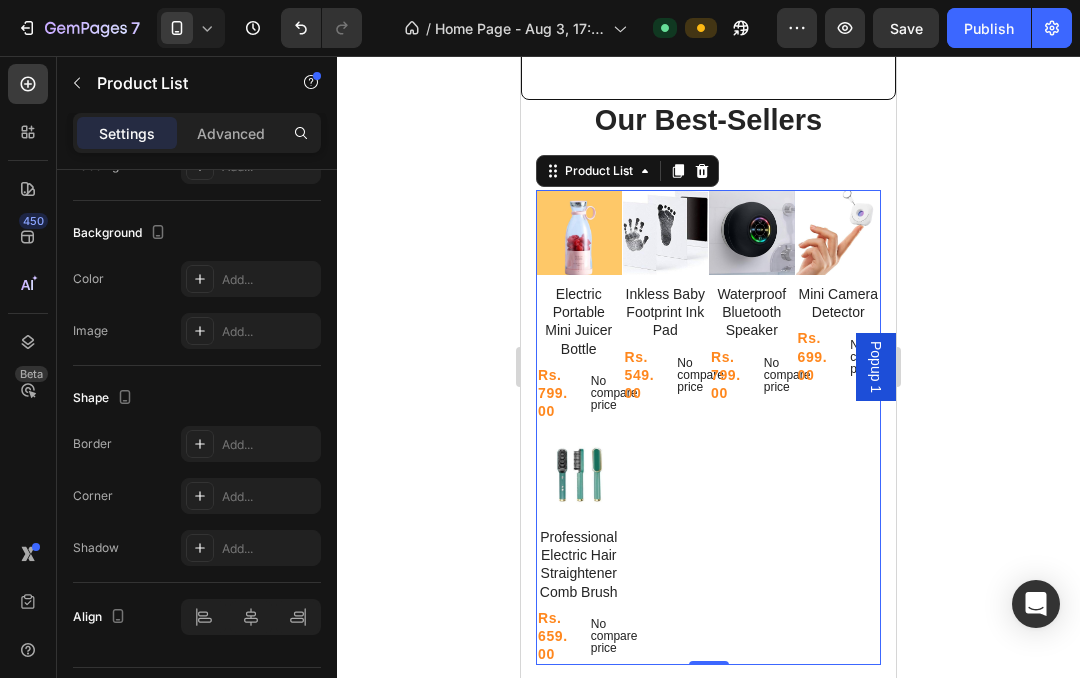 click 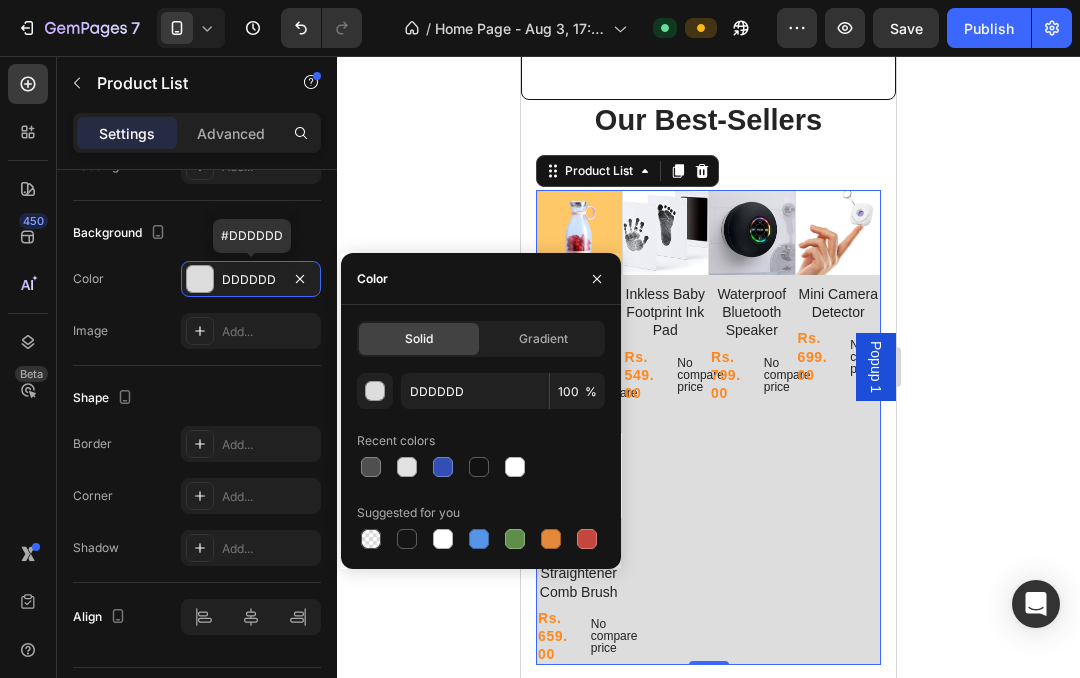 click at bounding box center (371, 467) 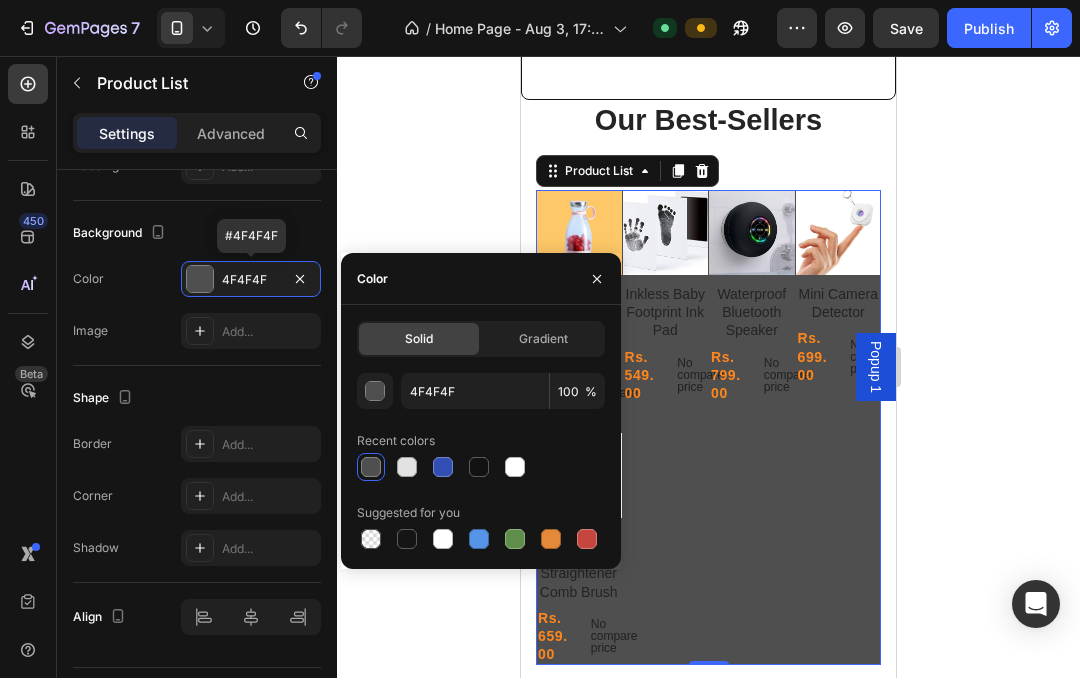 click at bounding box center [407, 467] 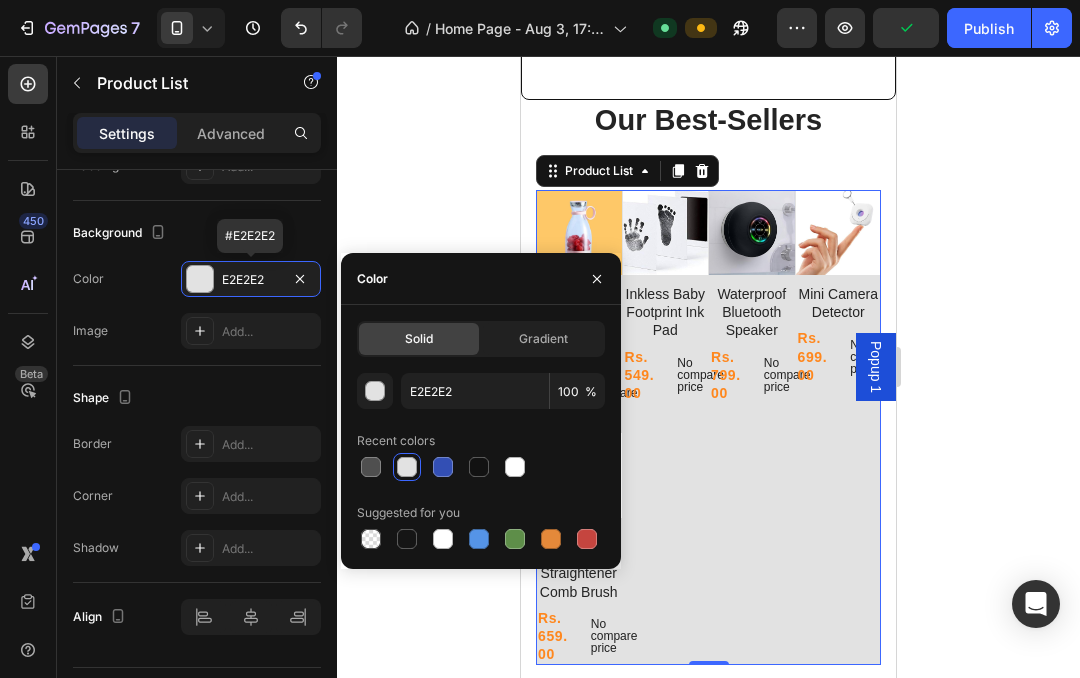 click at bounding box center [515, 467] 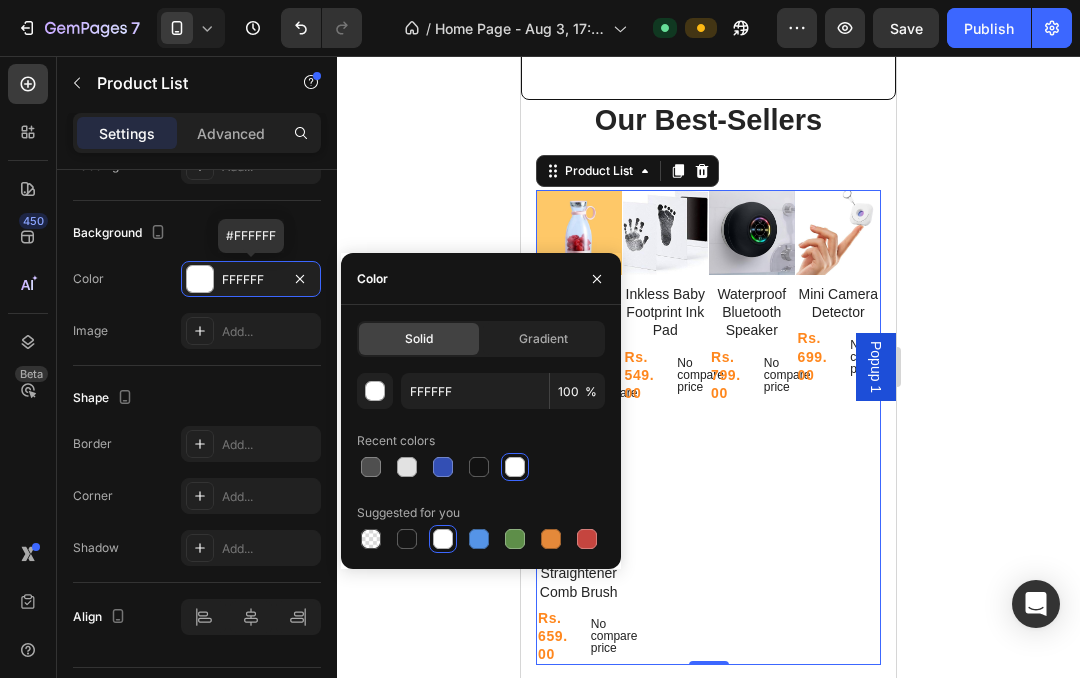 scroll, scrollTop: 852, scrollLeft: 0, axis: vertical 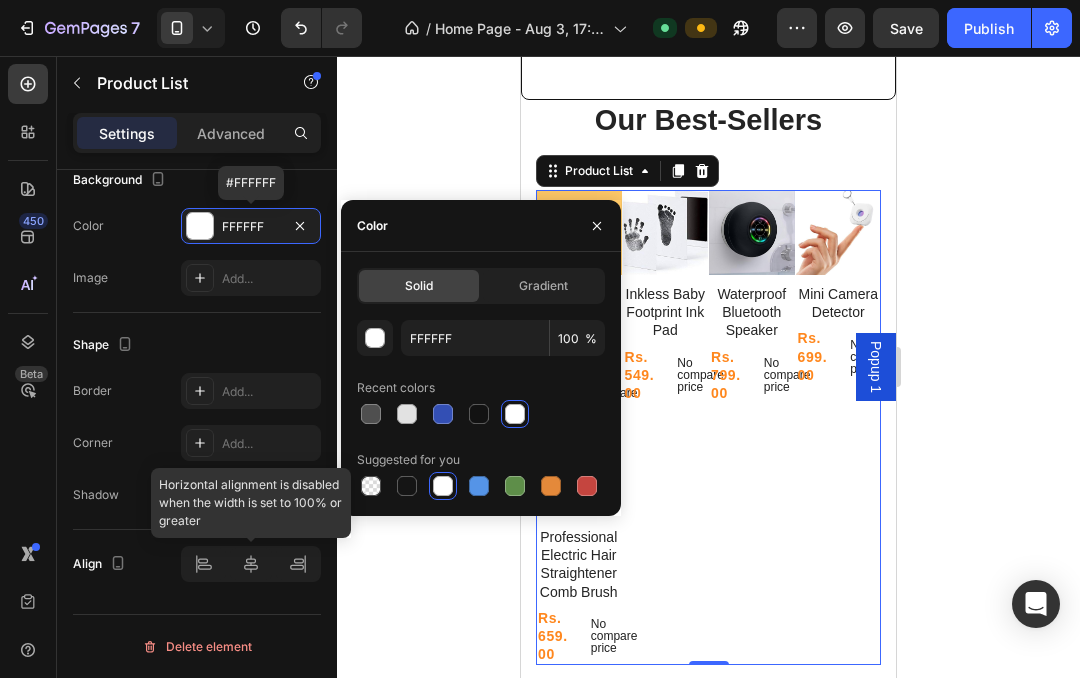 click 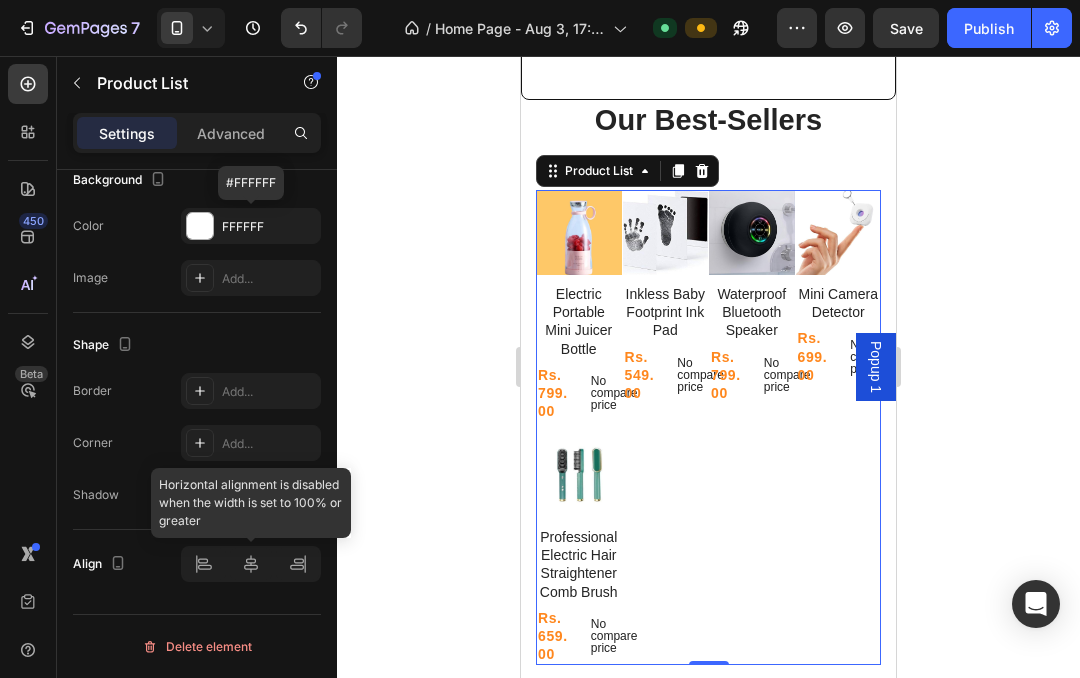 click 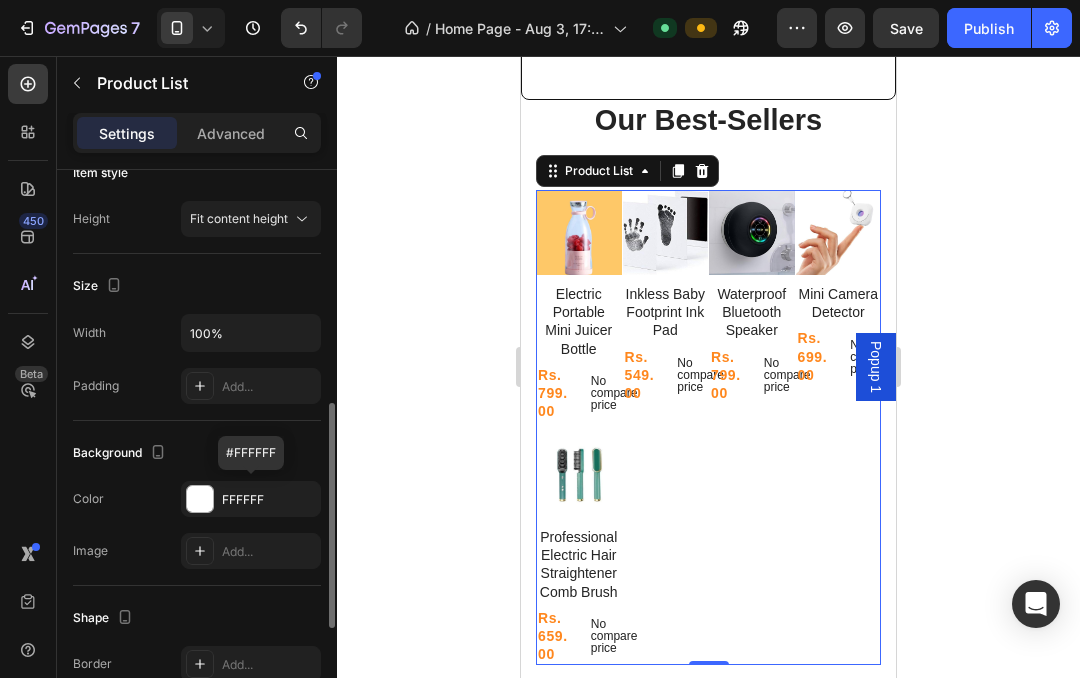 scroll, scrollTop: 577, scrollLeft: 0, axis: vertical 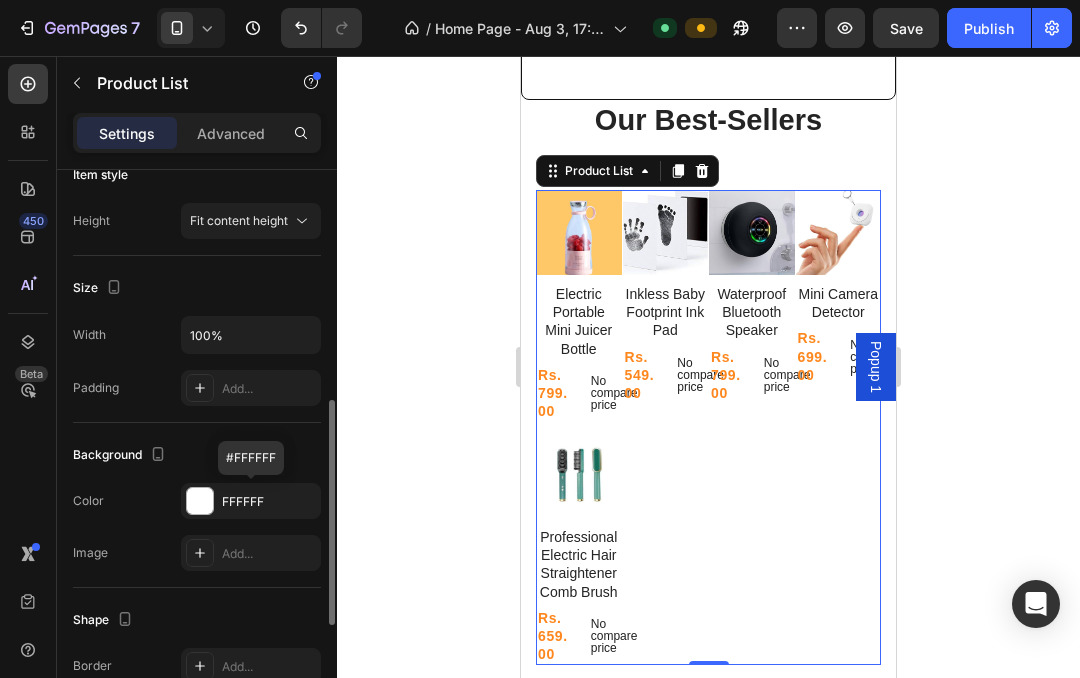 click on "Size Width 100% Padding Add..." 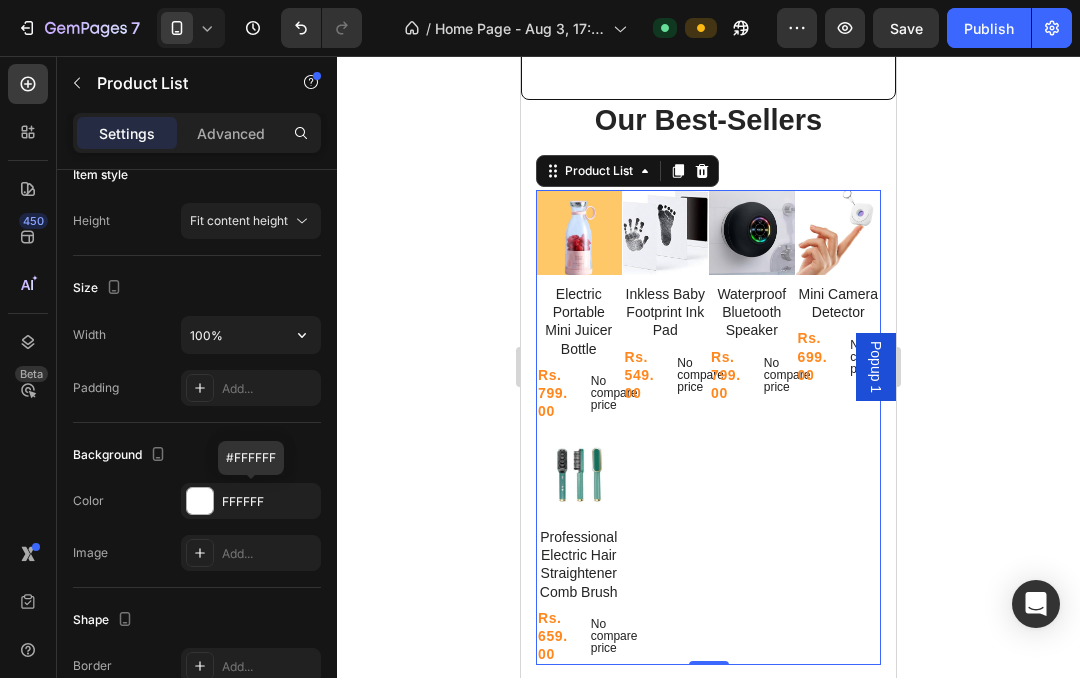 click on "100%" at bounding box center [251, 335] 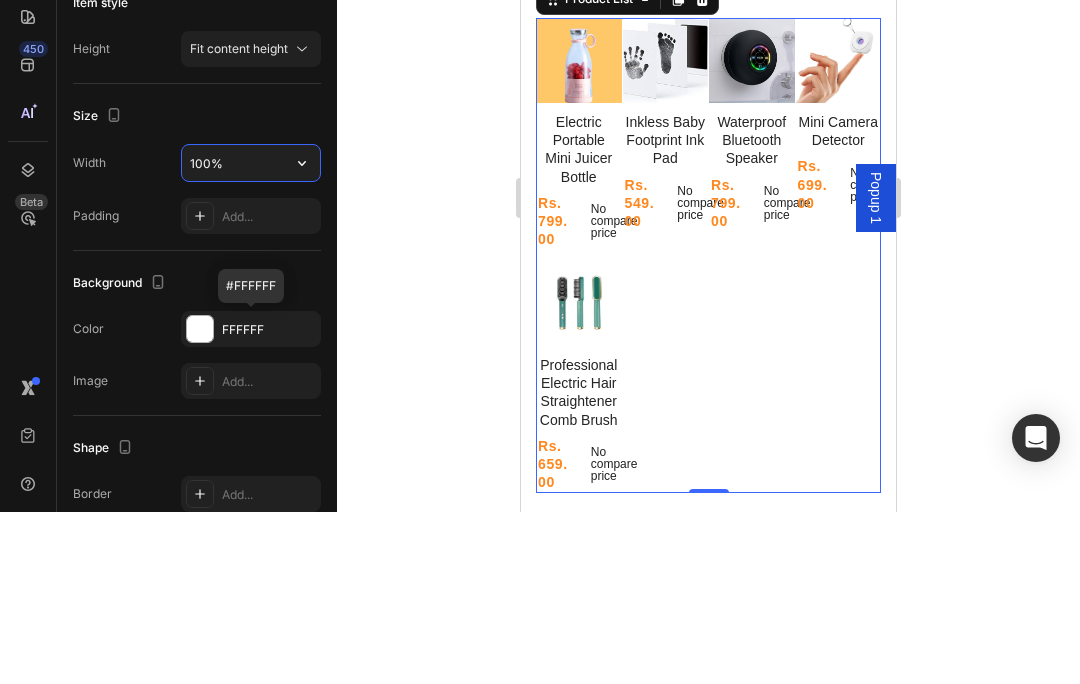 click on "100%" at bounding box center (251, 335) 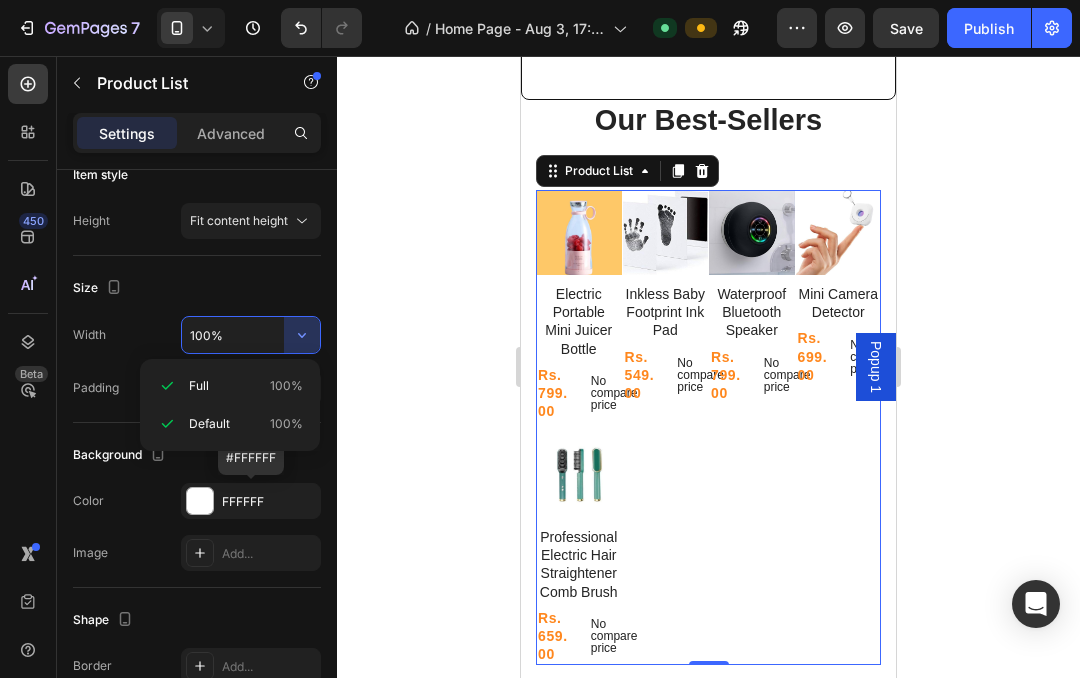 click 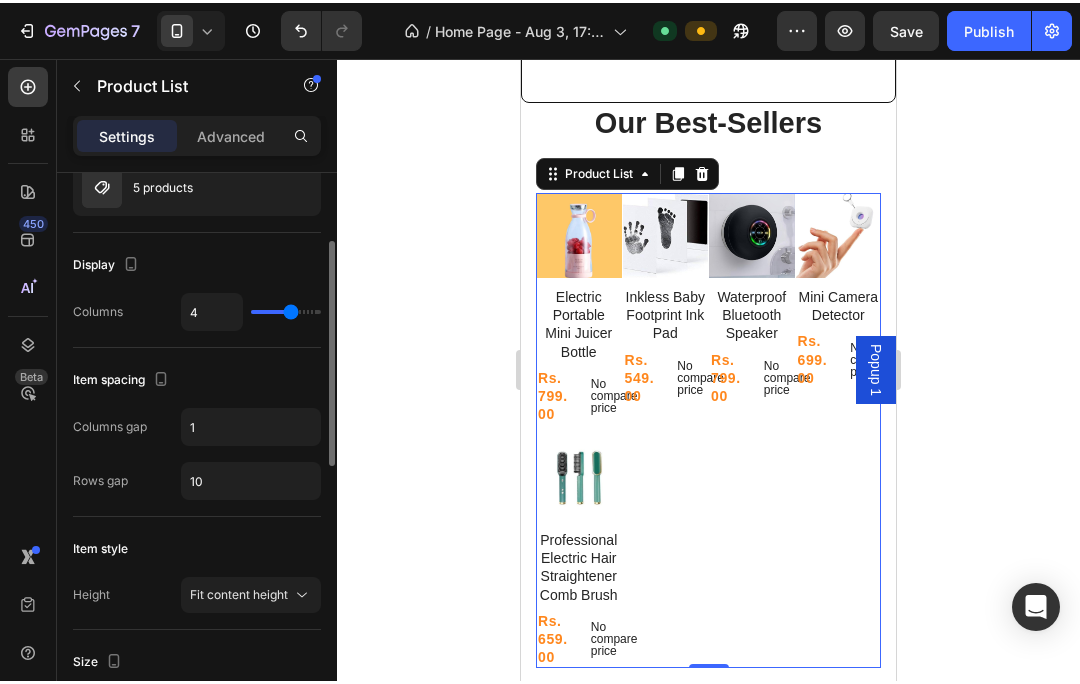 scroll, scrollTop: 194, scrollLeft: 0, axis: vertical 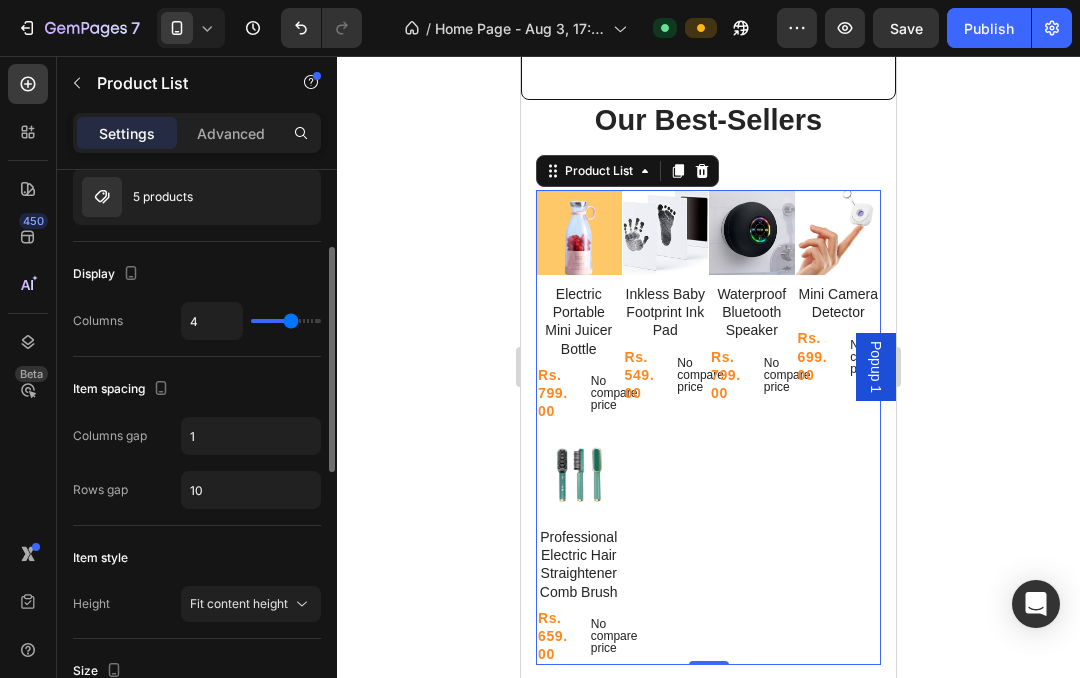 click on "4" at bounding box center [212, 321] 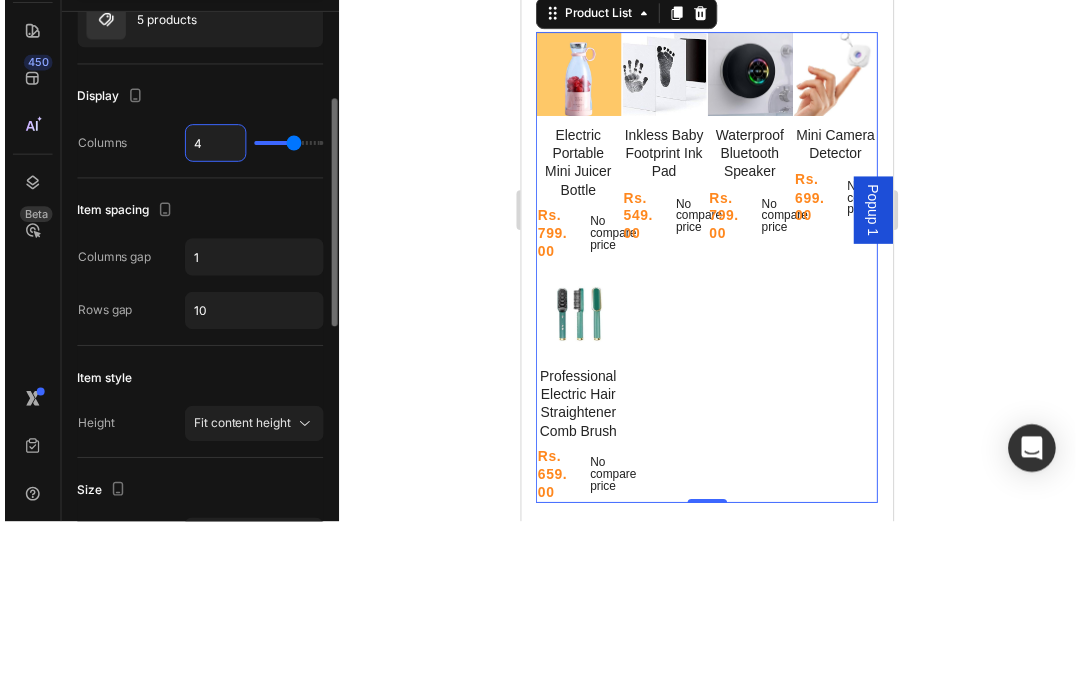 scroll, scrollTop: 215, scrollLeft: 0, axis: vertical 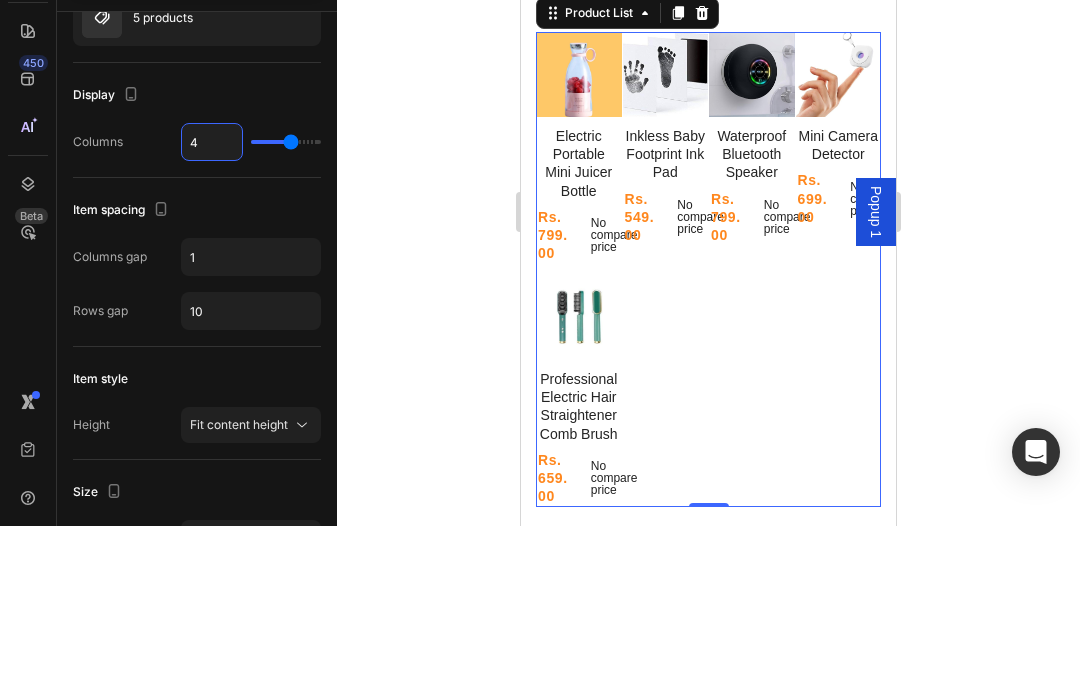 type 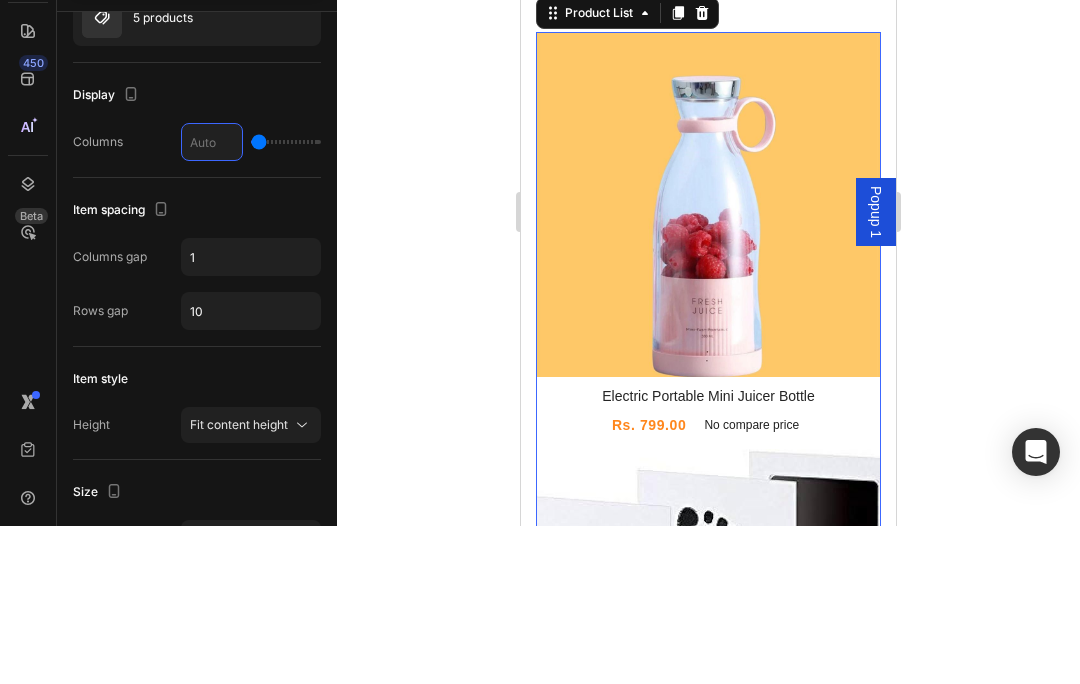 type on "W" 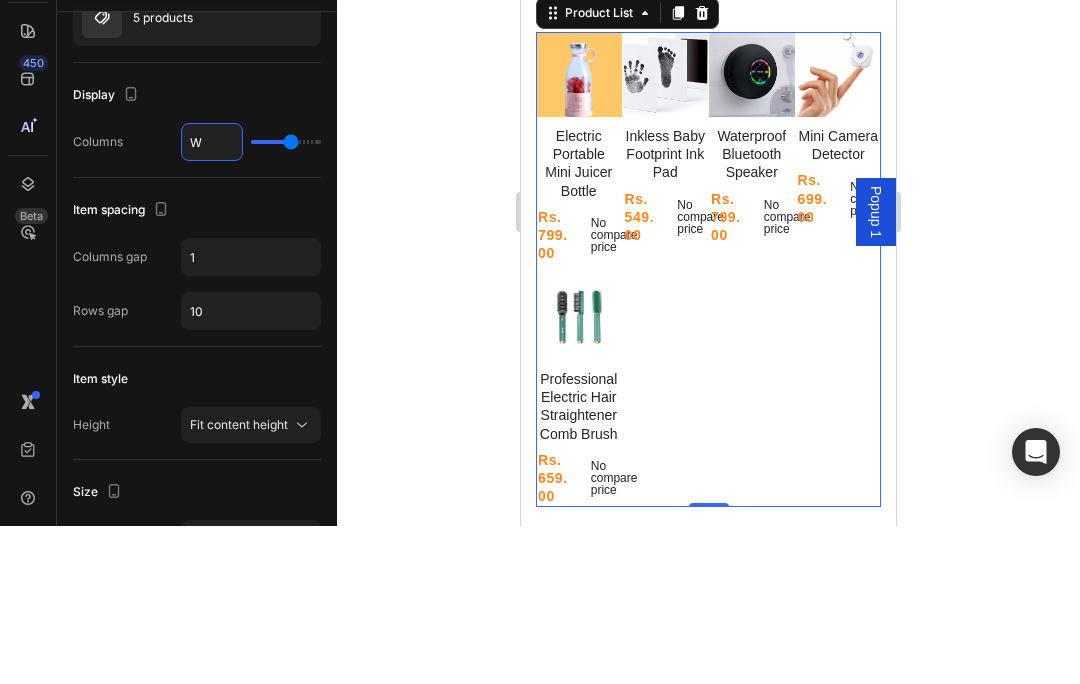 type 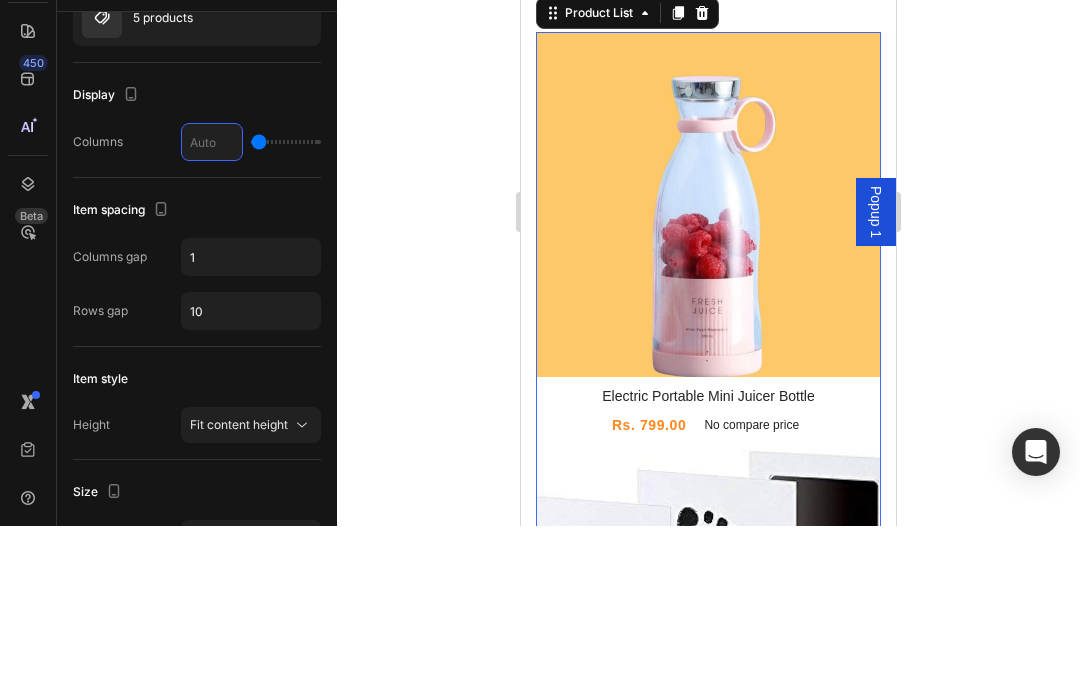 type on "2" 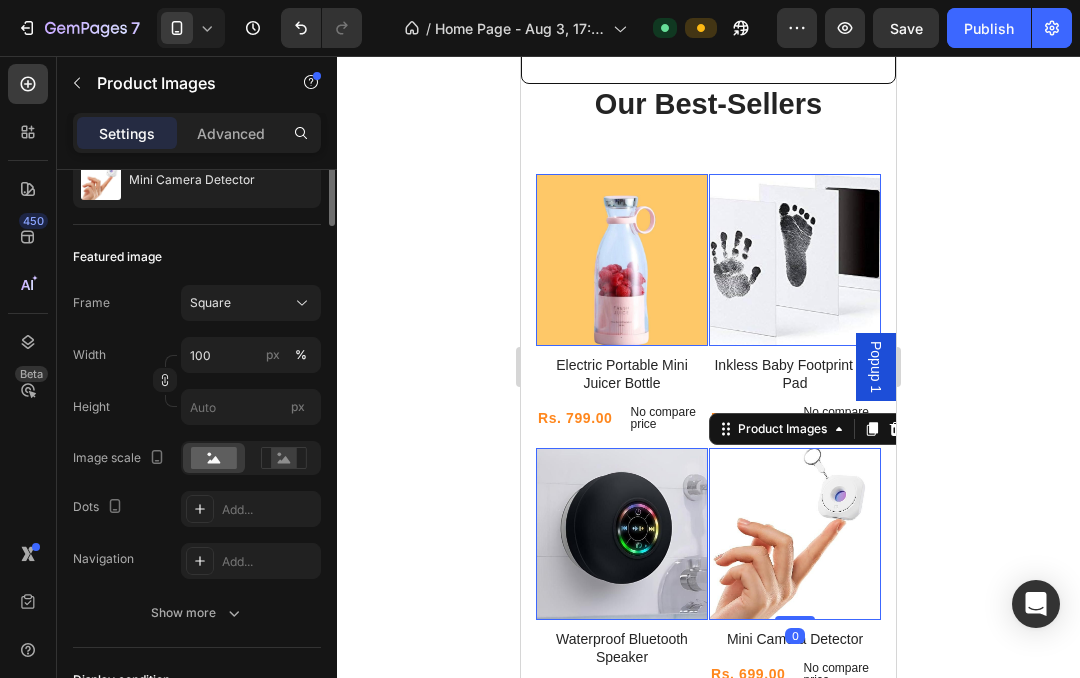 scroll, scrollTop: 474, scrollLeft: 0, axis: vertical 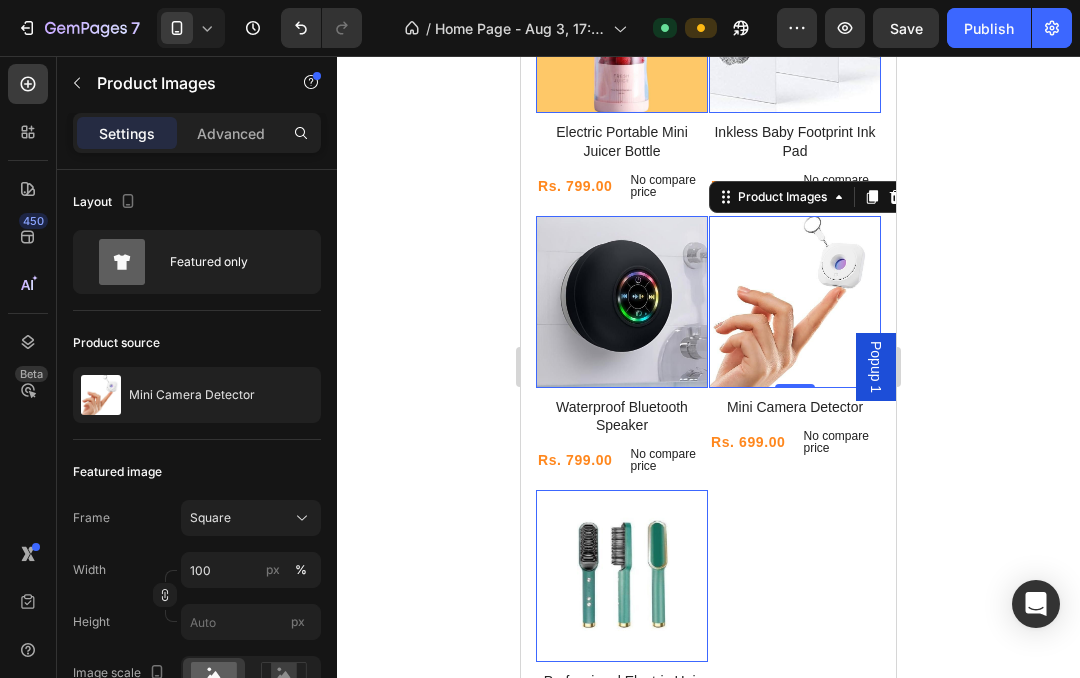 click on "Publish" at bounding box center [989, 28] 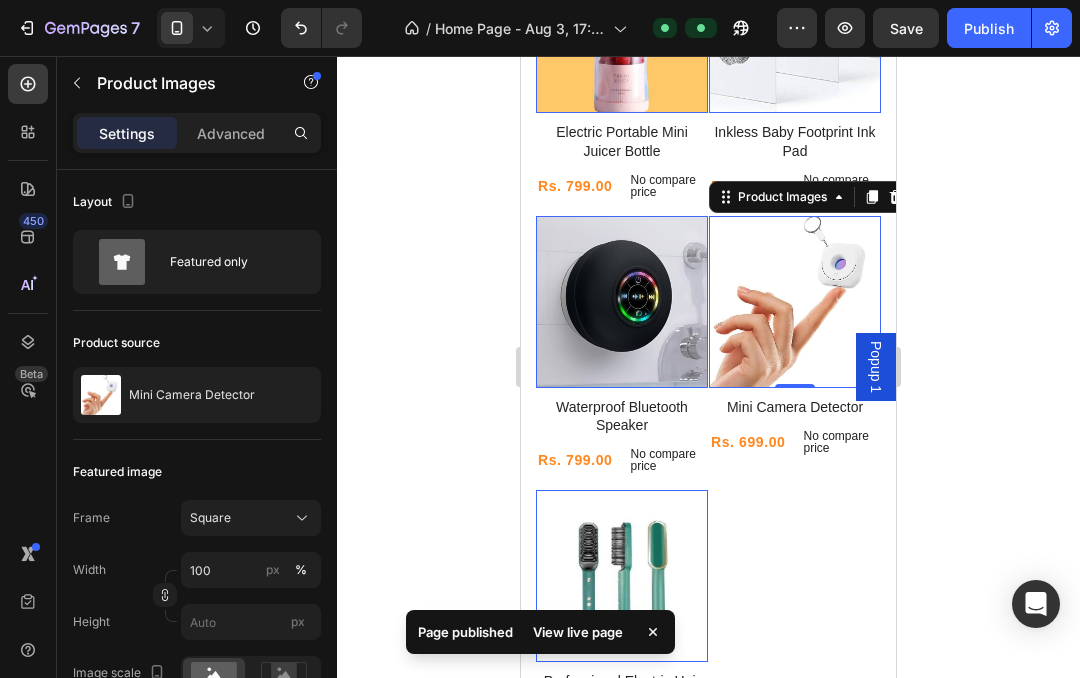 click on "Page published View live page" at bounding box center (540, 636) 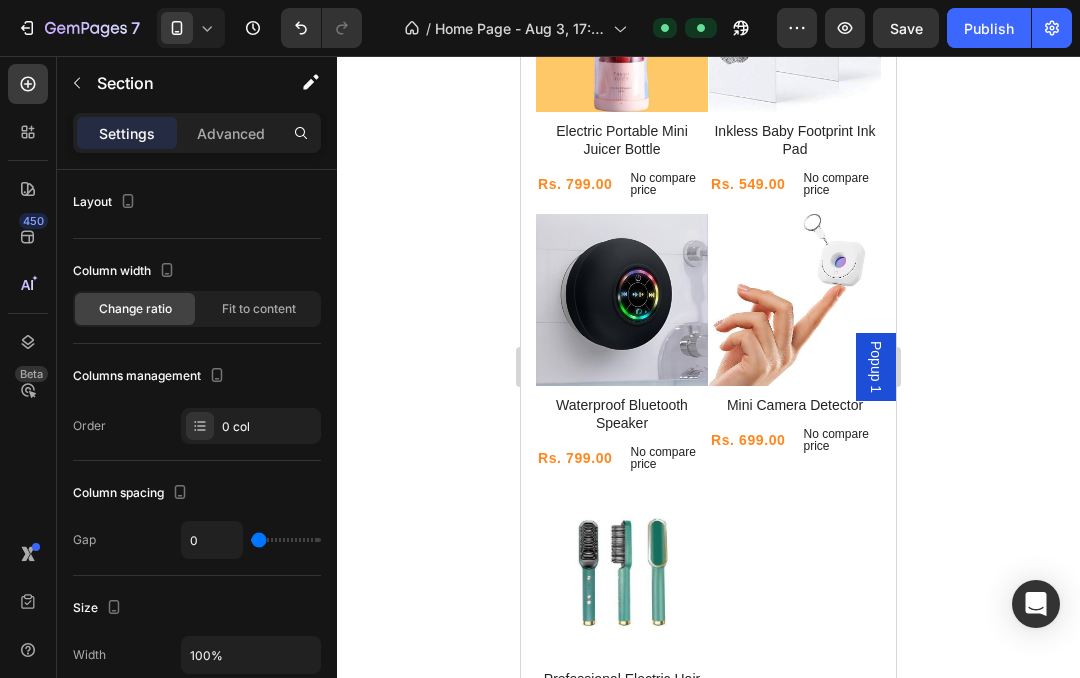 scroll, scrollTop: 0, scrollLeft: 0, axis: both 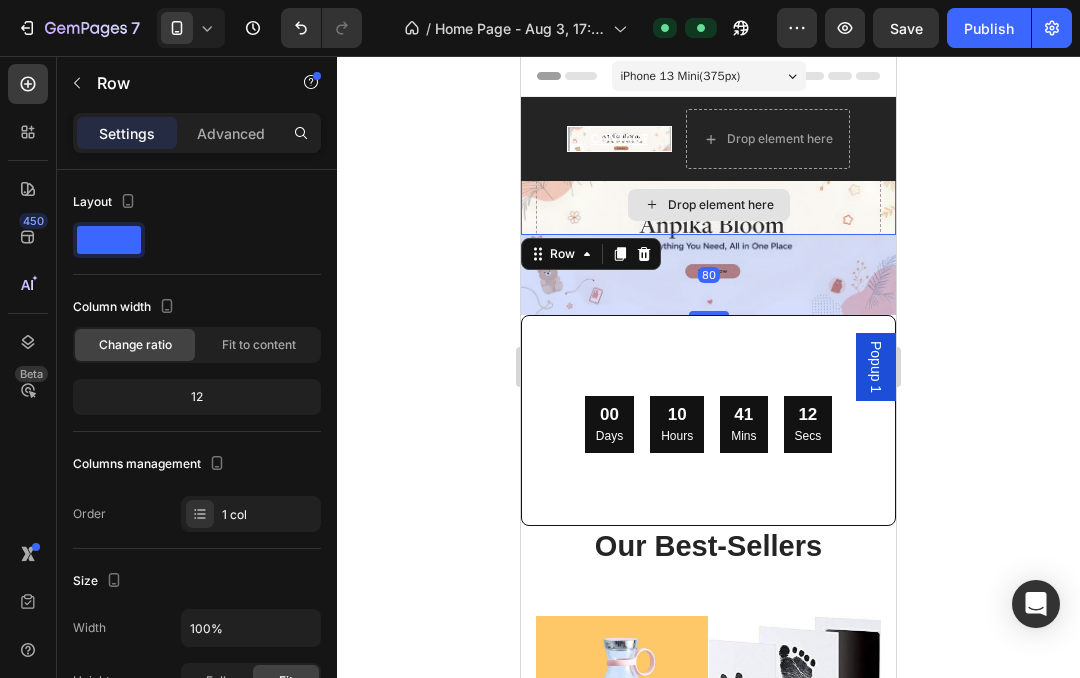 click on "Drop element here" at bounding box center (708, 205) 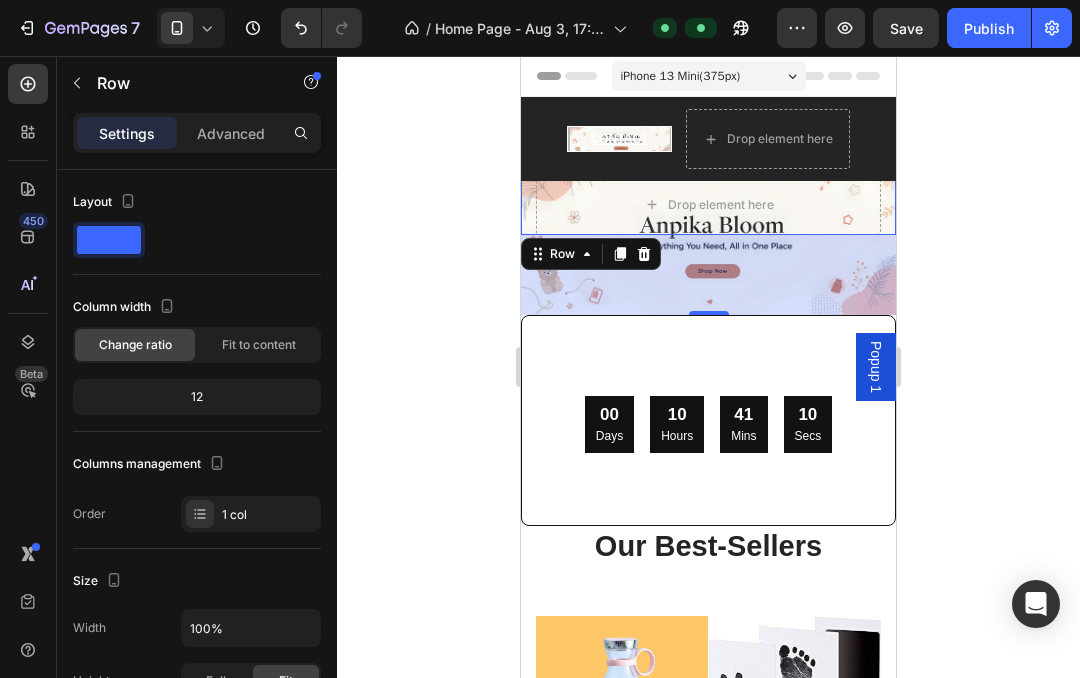 click 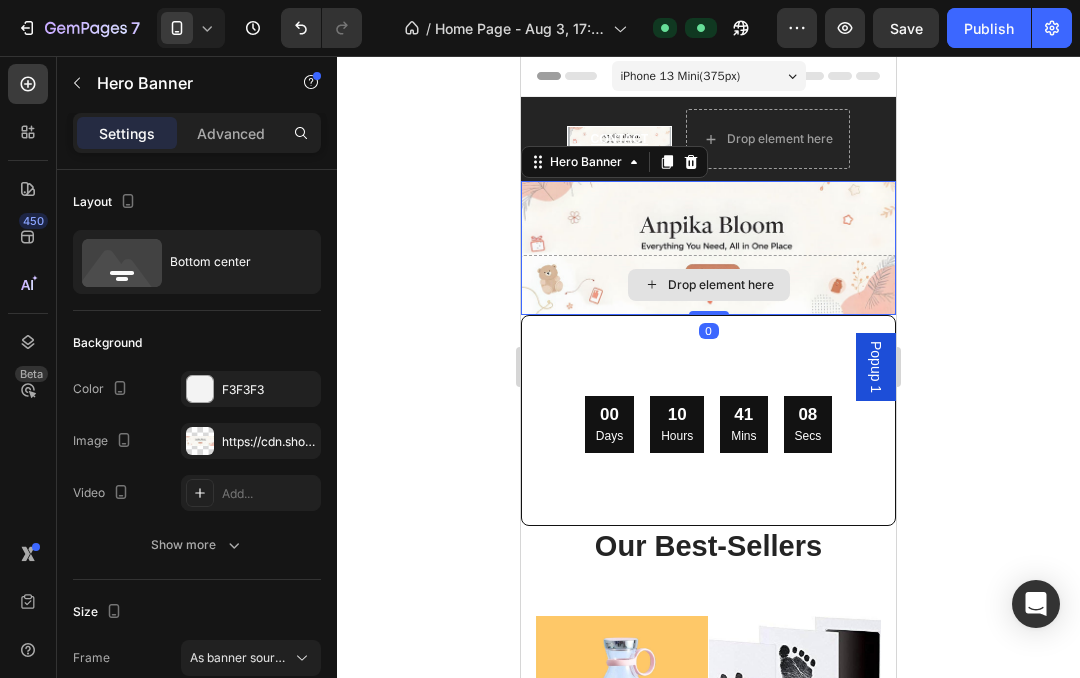 click 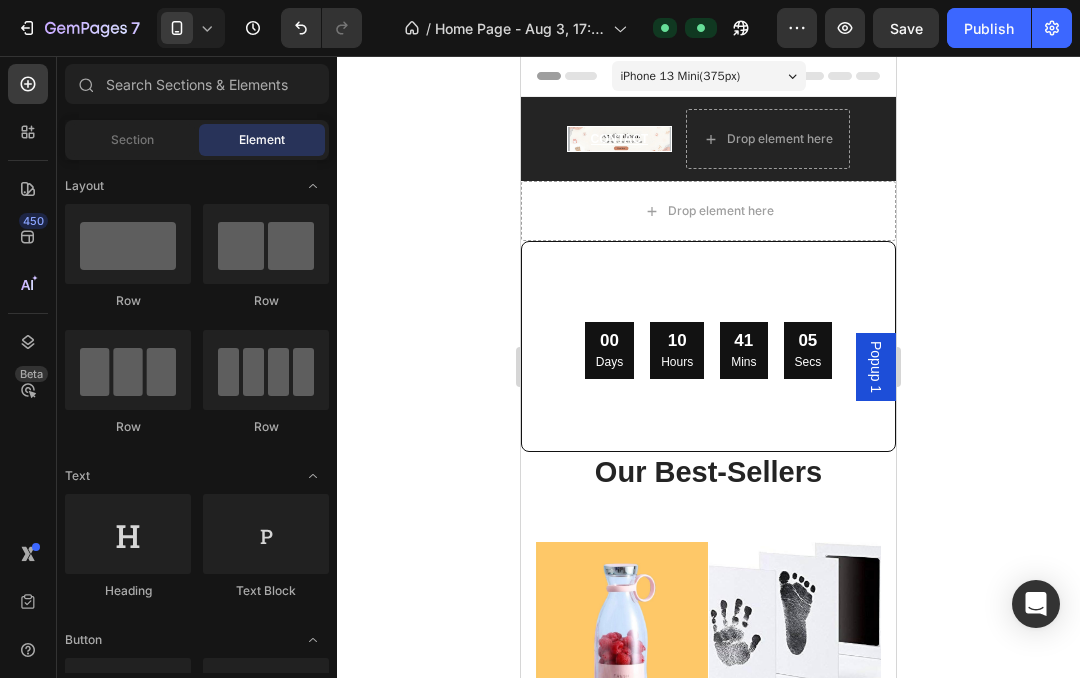 click 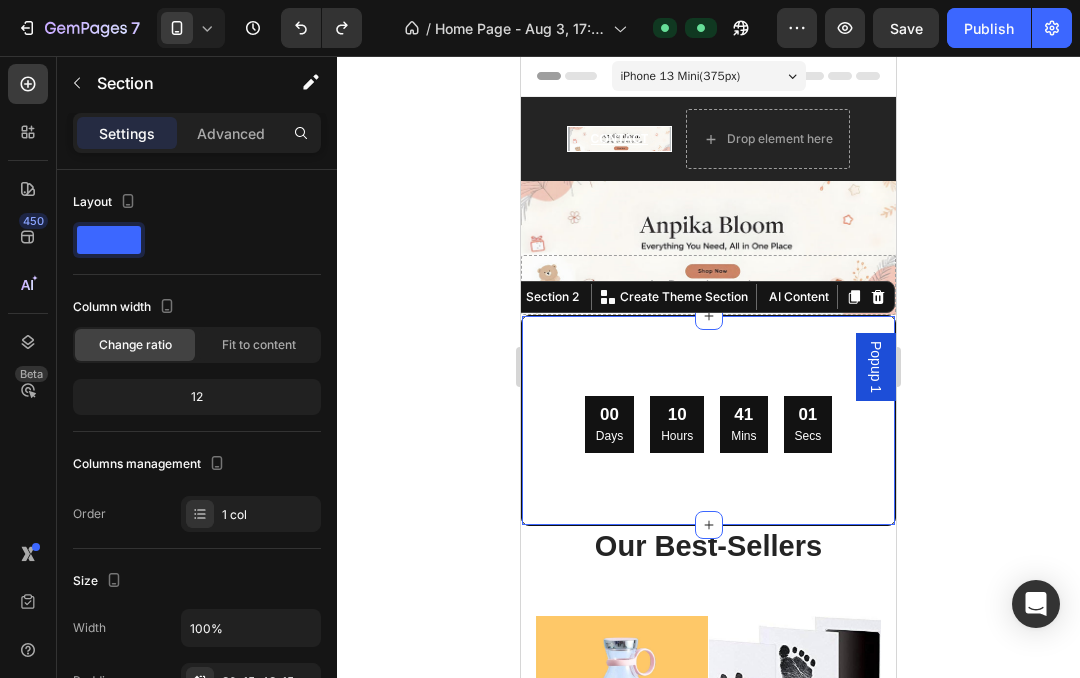 scroll, scrollTop: 0, scrollLeft: 0, axis: both 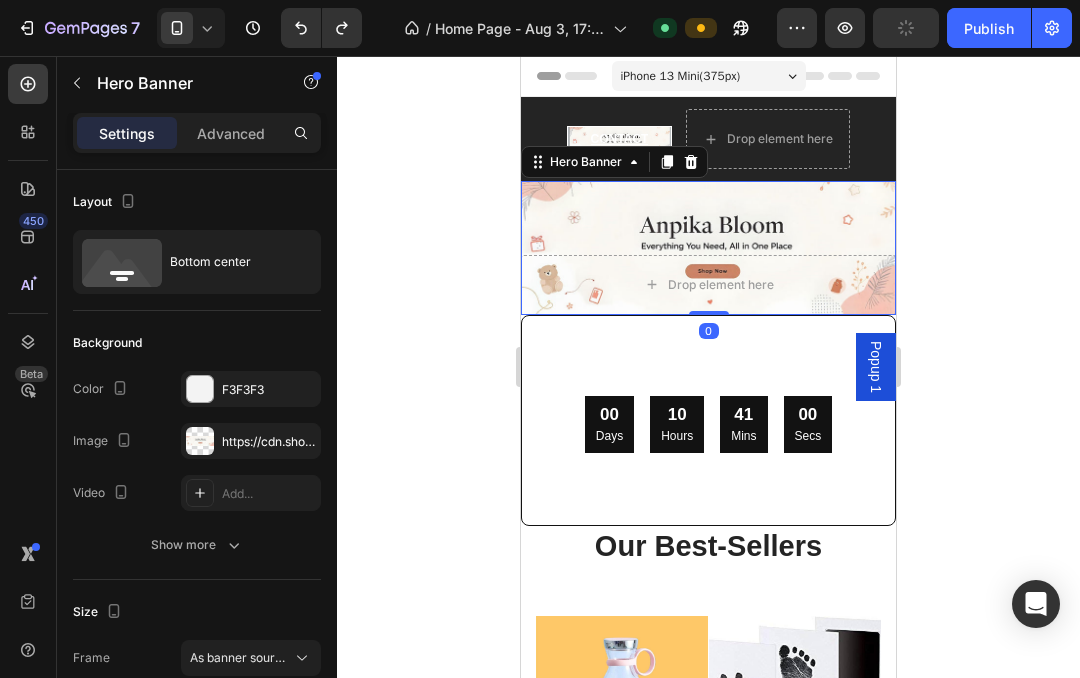 click on "Drop element here" at bounding box center (708, 285) 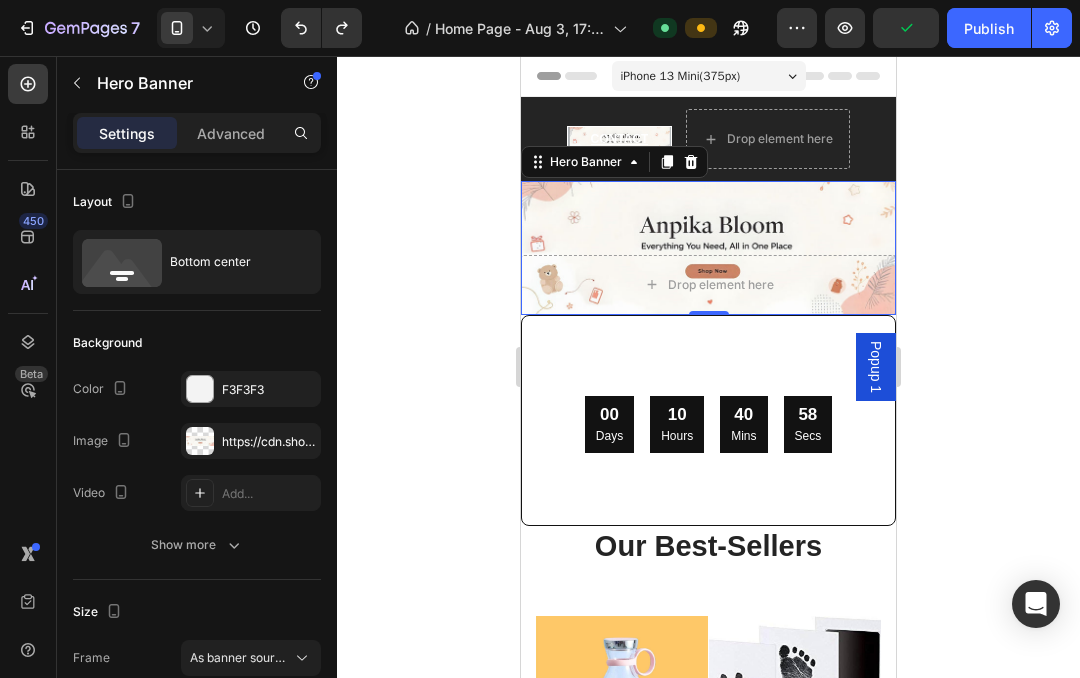 click at bounding box center (691, 162) 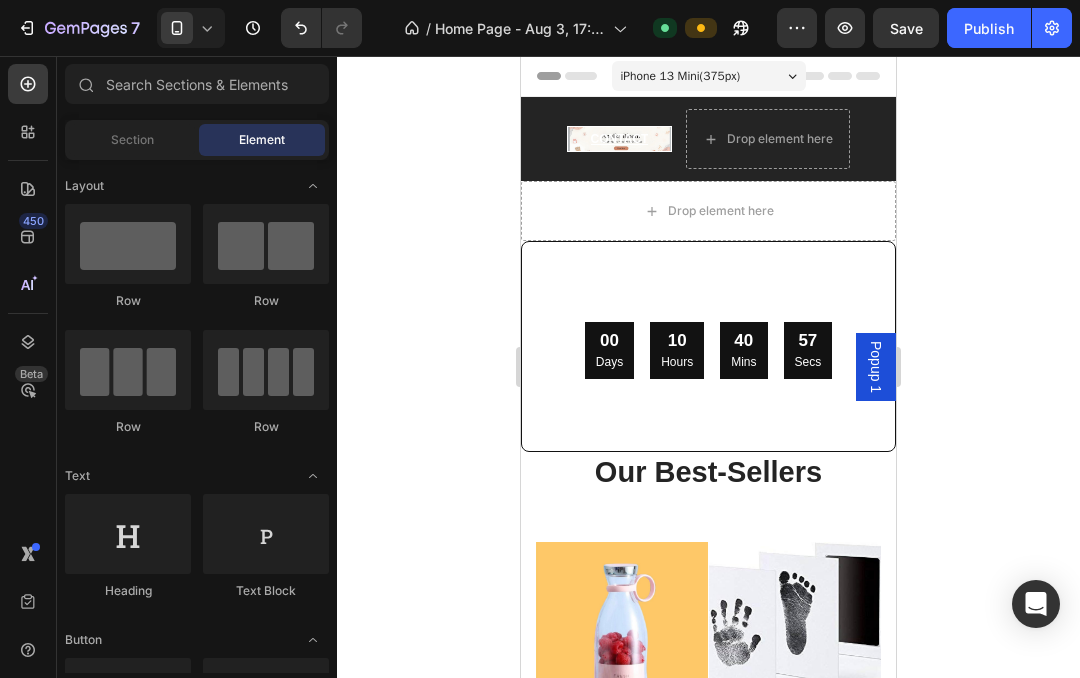 click 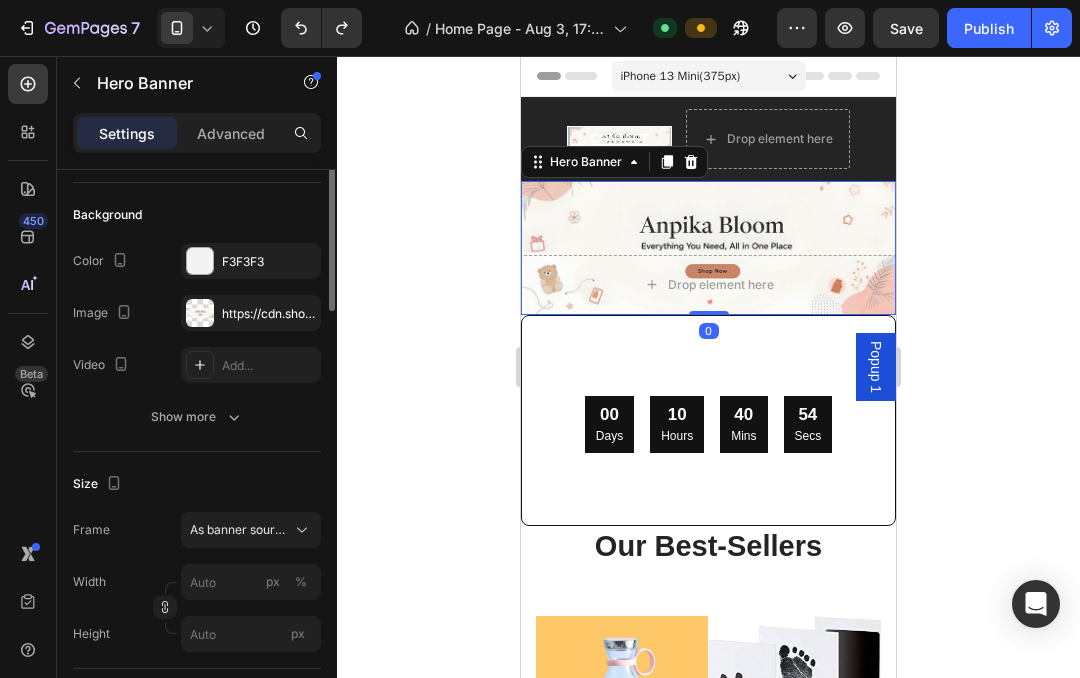 scroll, scrollTop: 134, scrollLeft: 0, axis: vertical 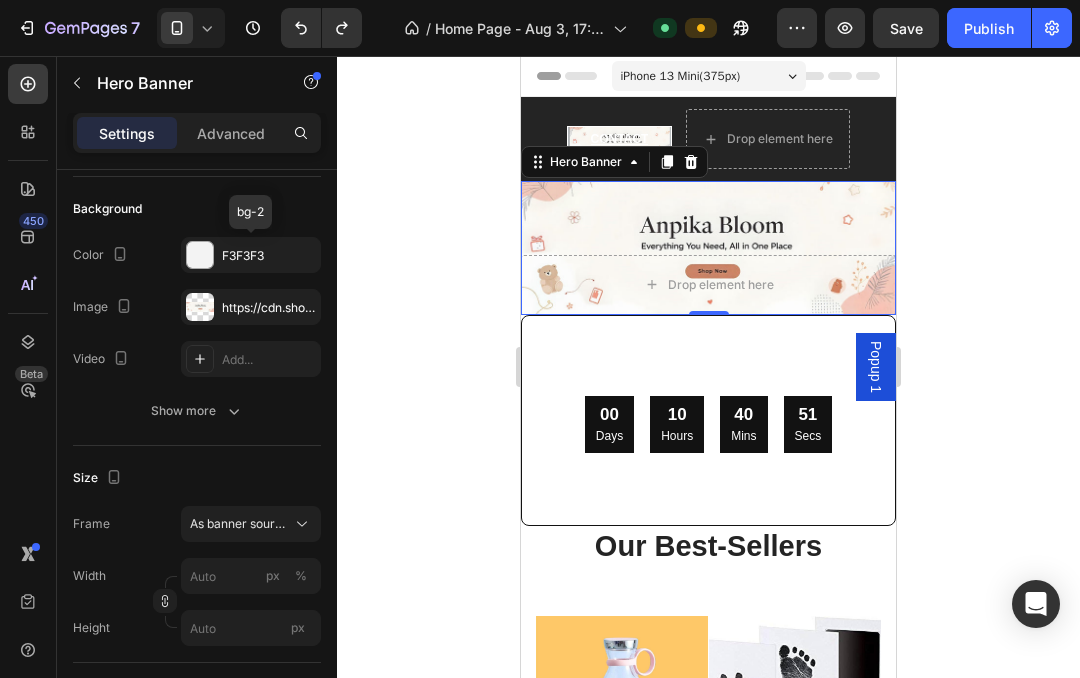 click on "F3F3F3" at bounding box center (251, 255) 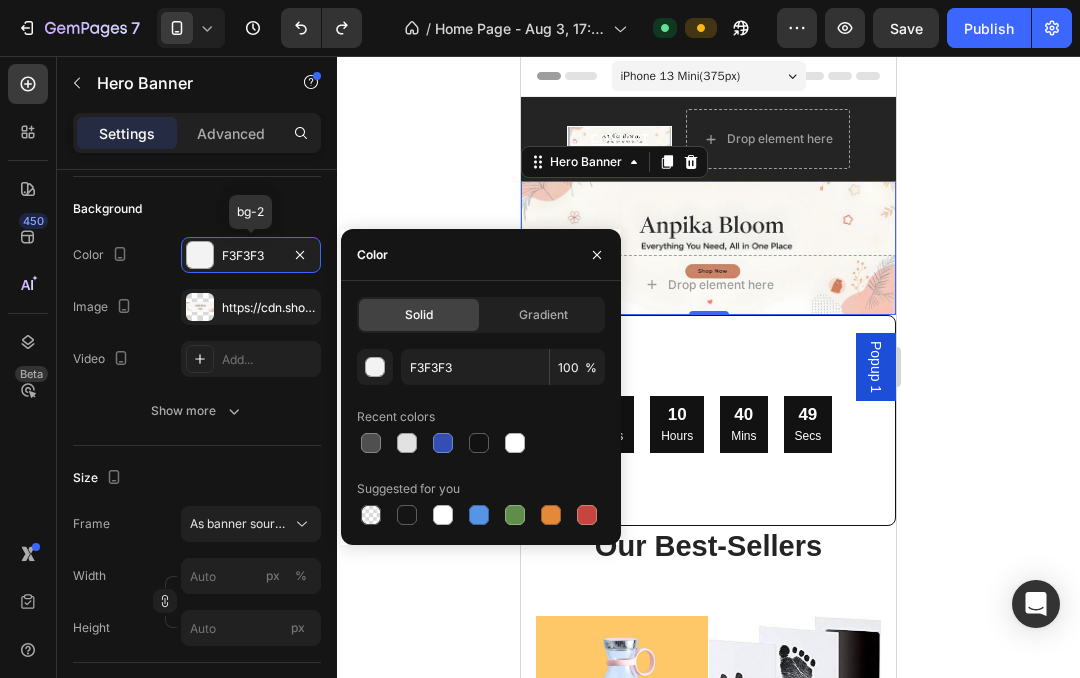 click at bounding box center [371, 443] 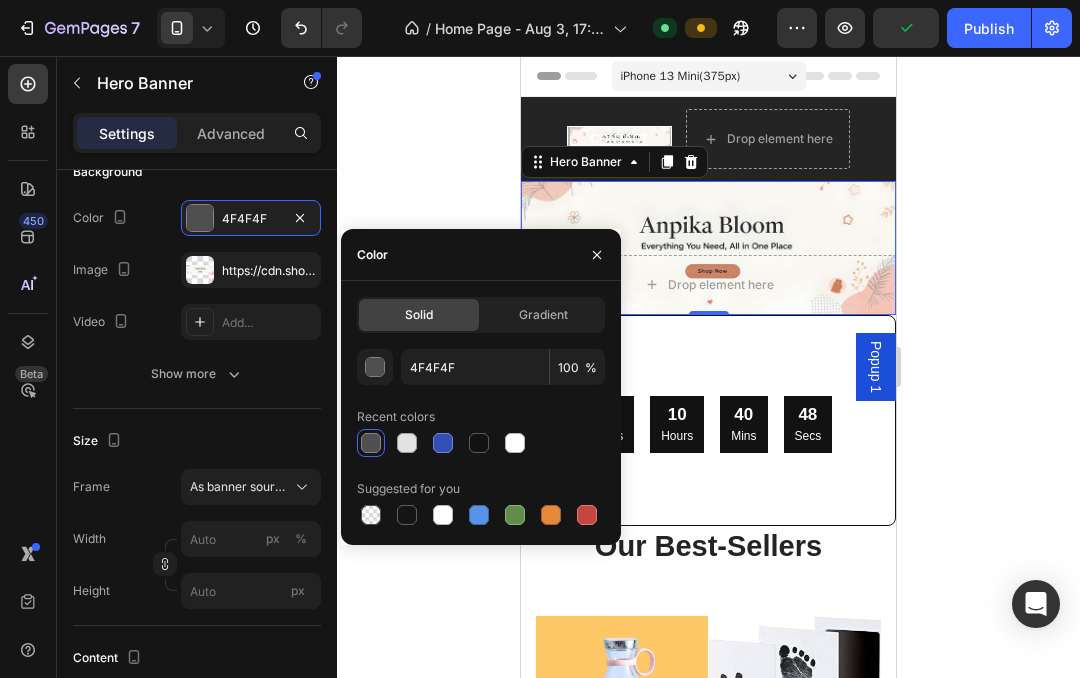 scroll, scrollTop: 184, scrollLeft: 0, axis: vertical 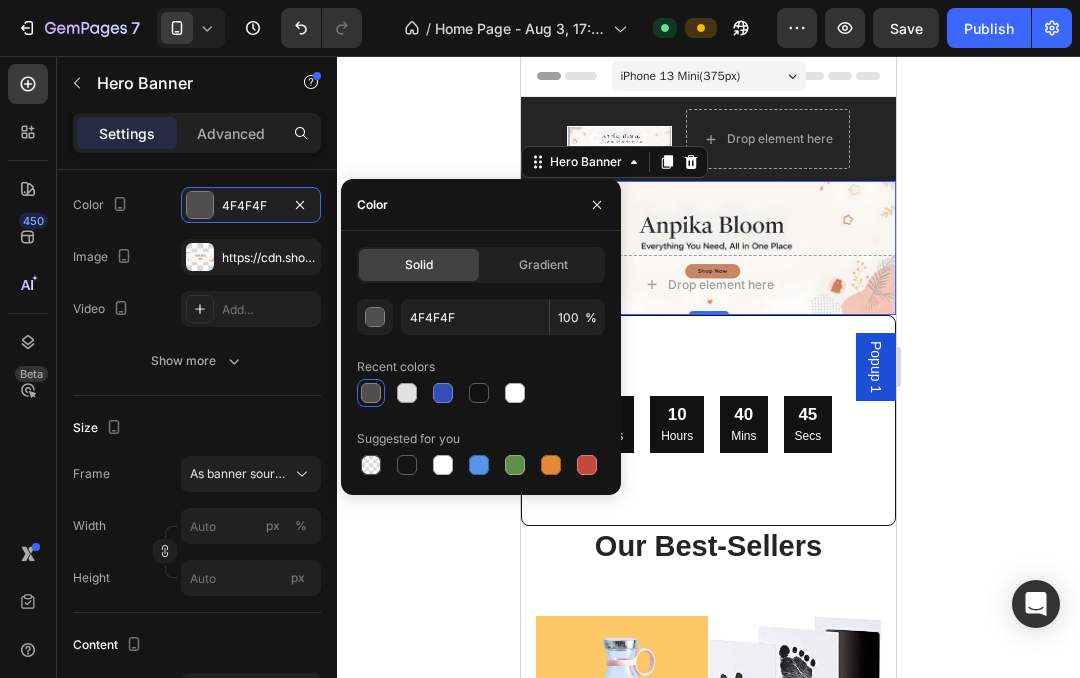 click at bounding box center [371, 465] 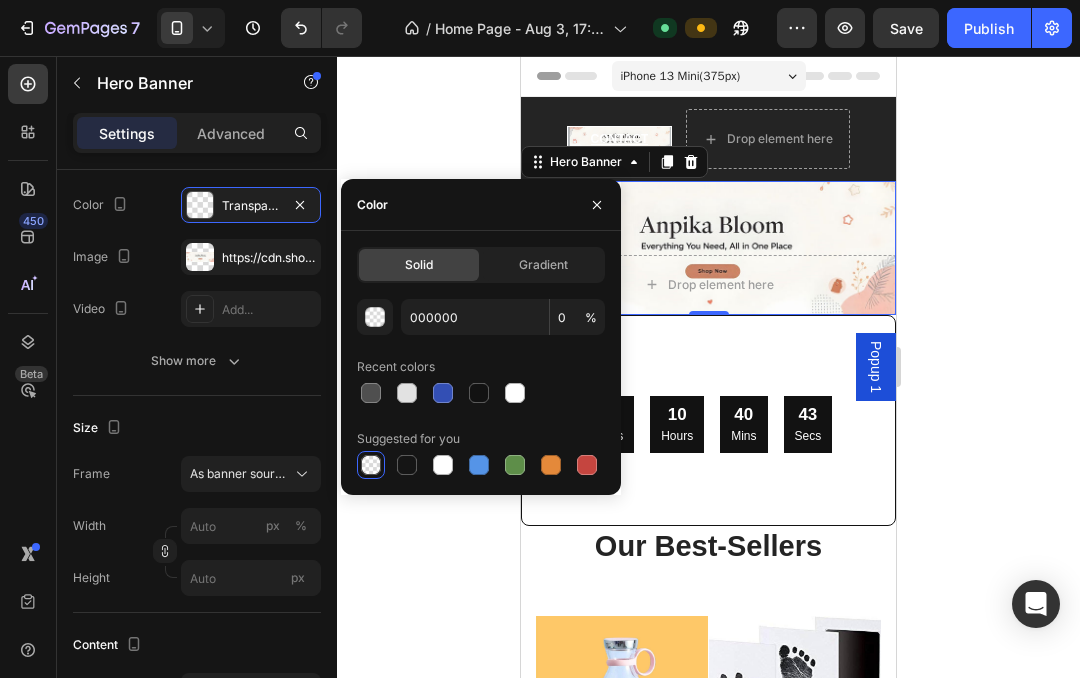 click at bounding box center (597, 205) 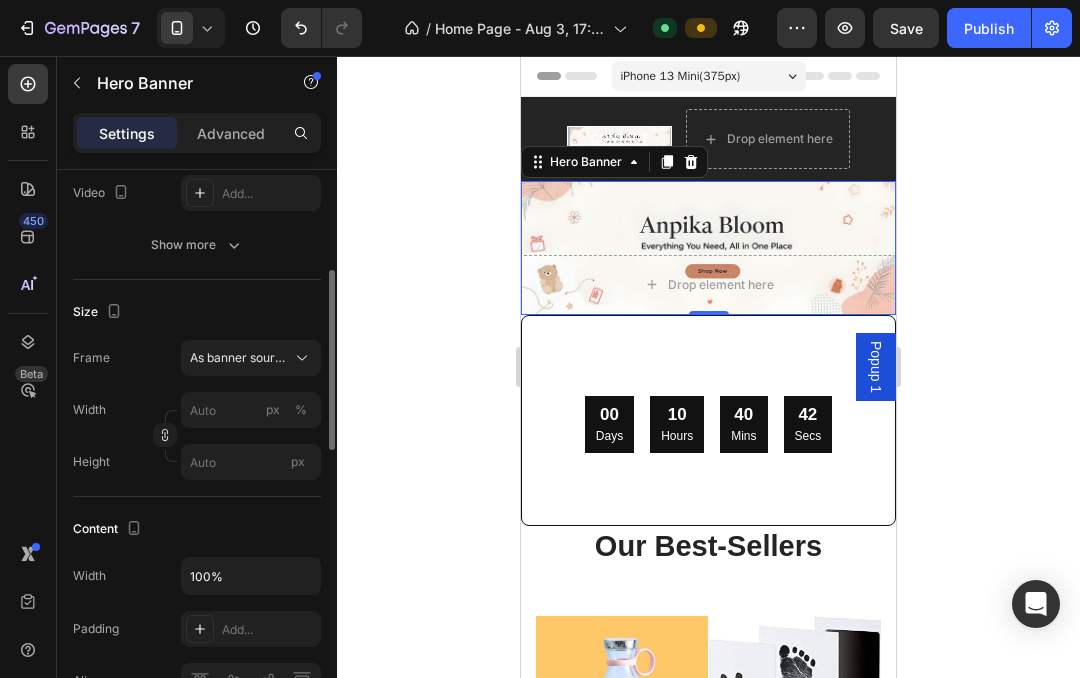 scroll, scrollTop: 303, scrollLeft: 0, axis: vertical 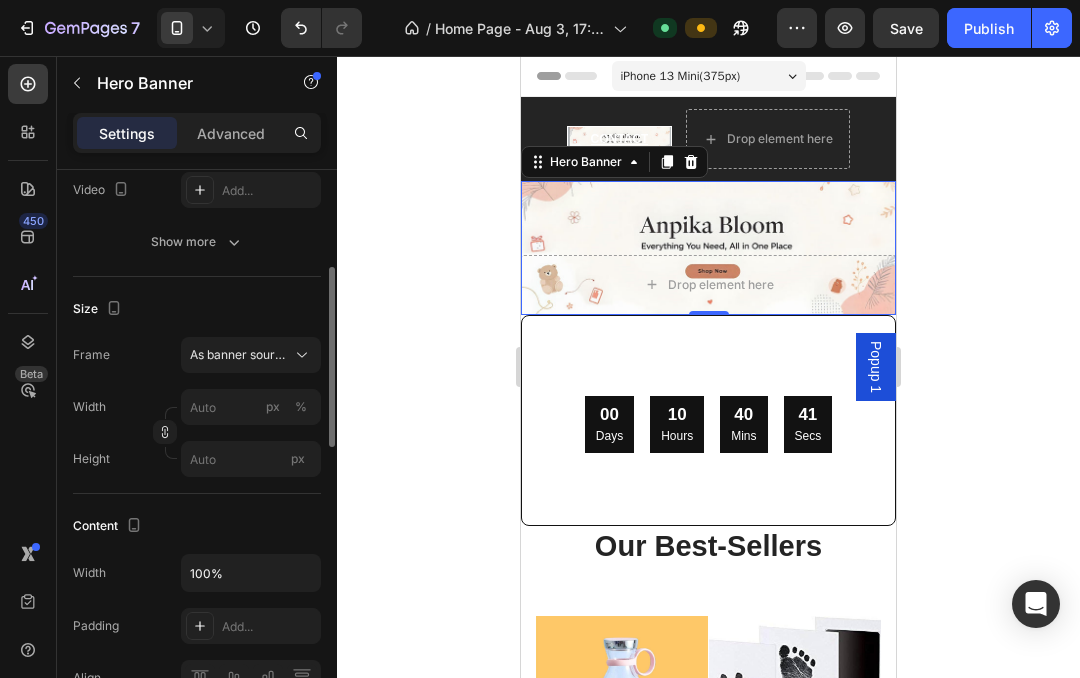 click on "As banner source" at bounding box center [239, 355] 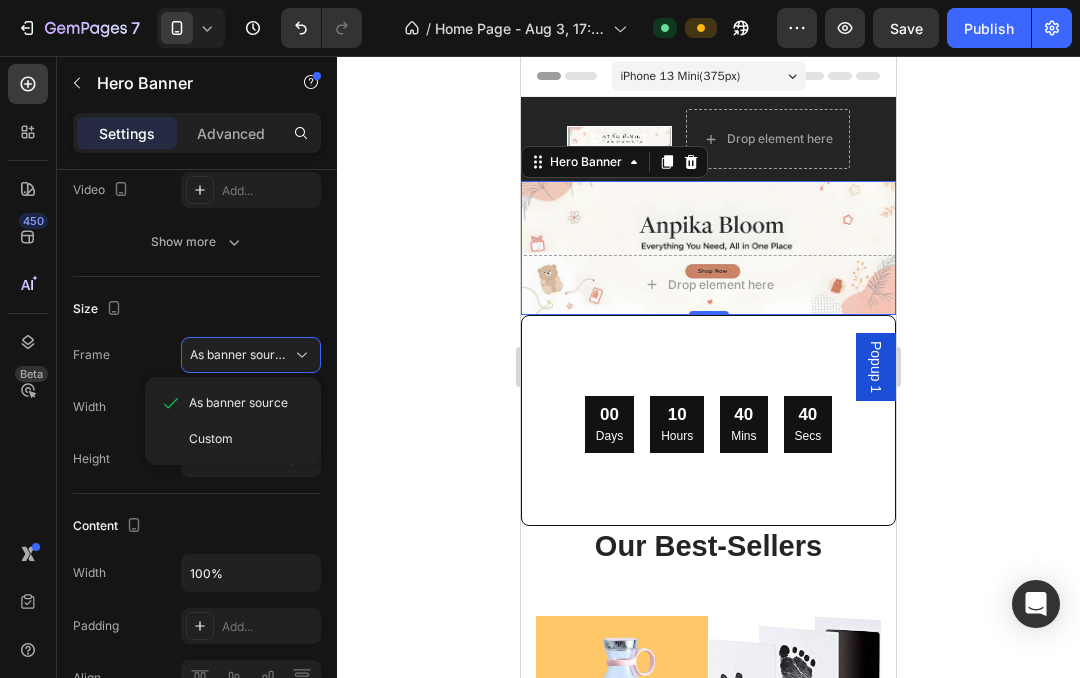 click on "As banner source" at bounding box center (251, 355) 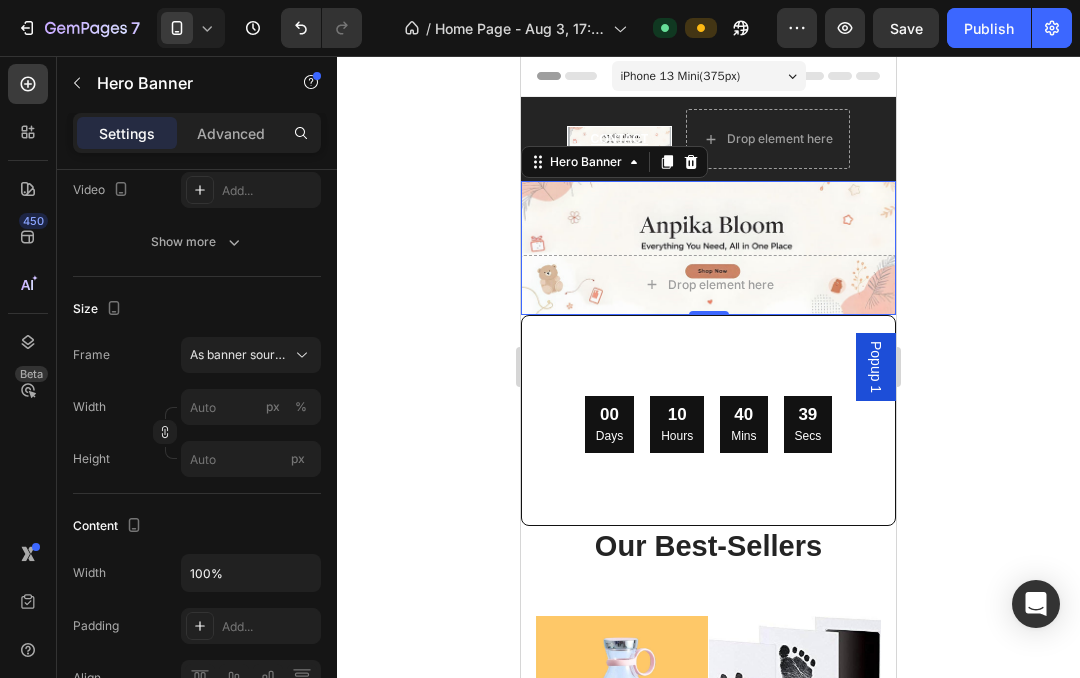click on "Frame As banner source Width px % Height px" 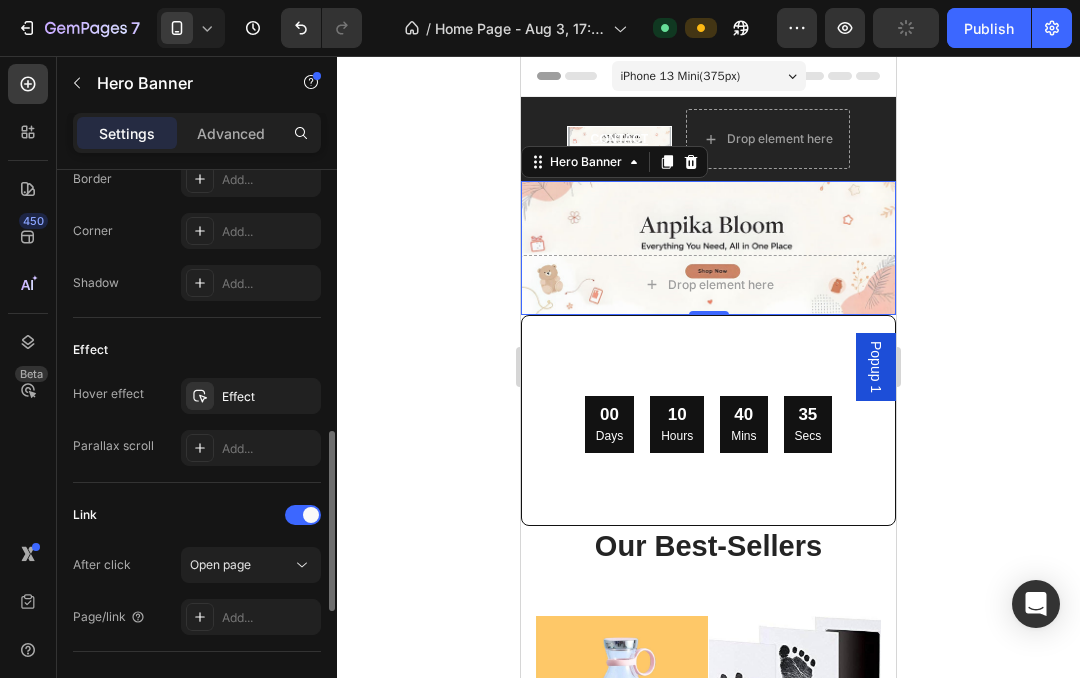 scroll, scrollTop: 922, scrollLeft: 0, axis: vertical 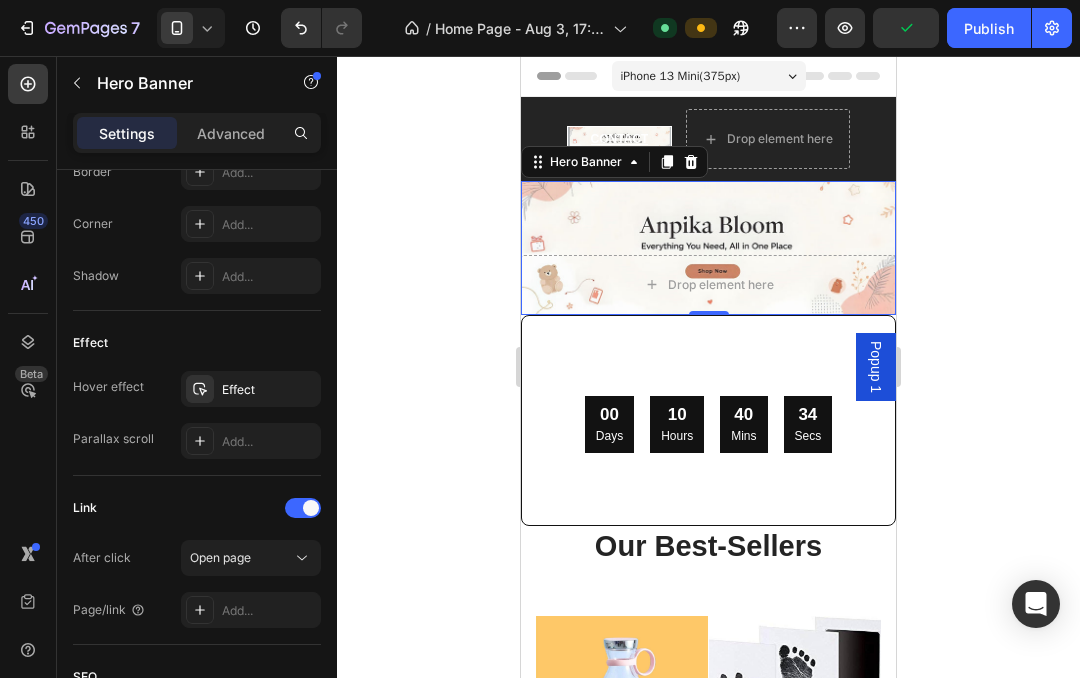 click 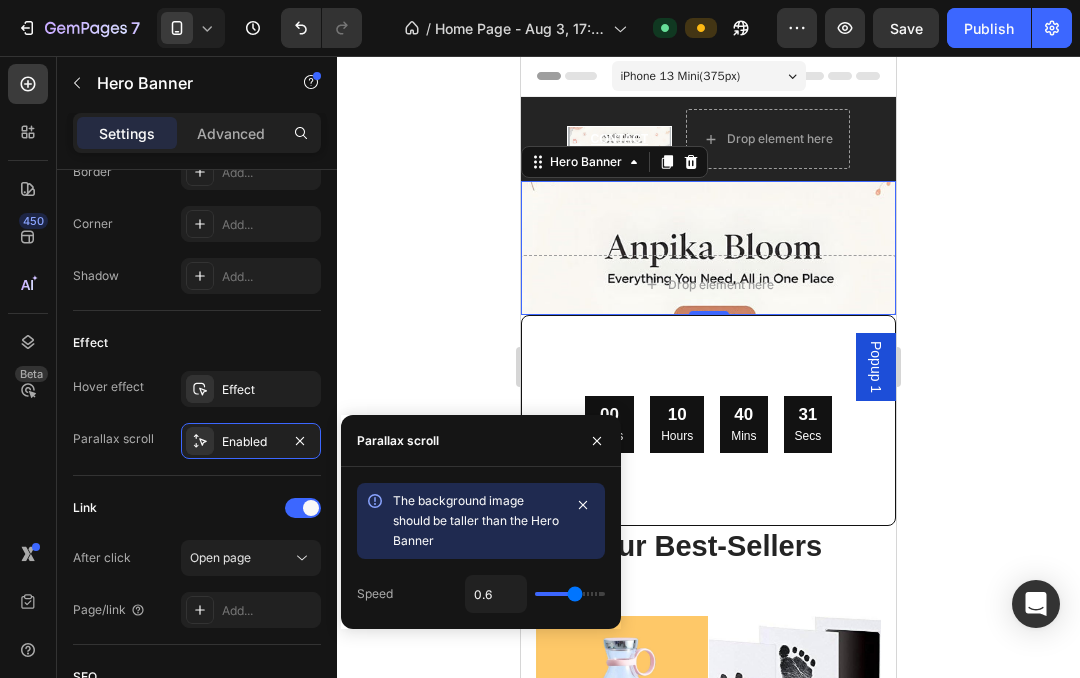 type on "1" 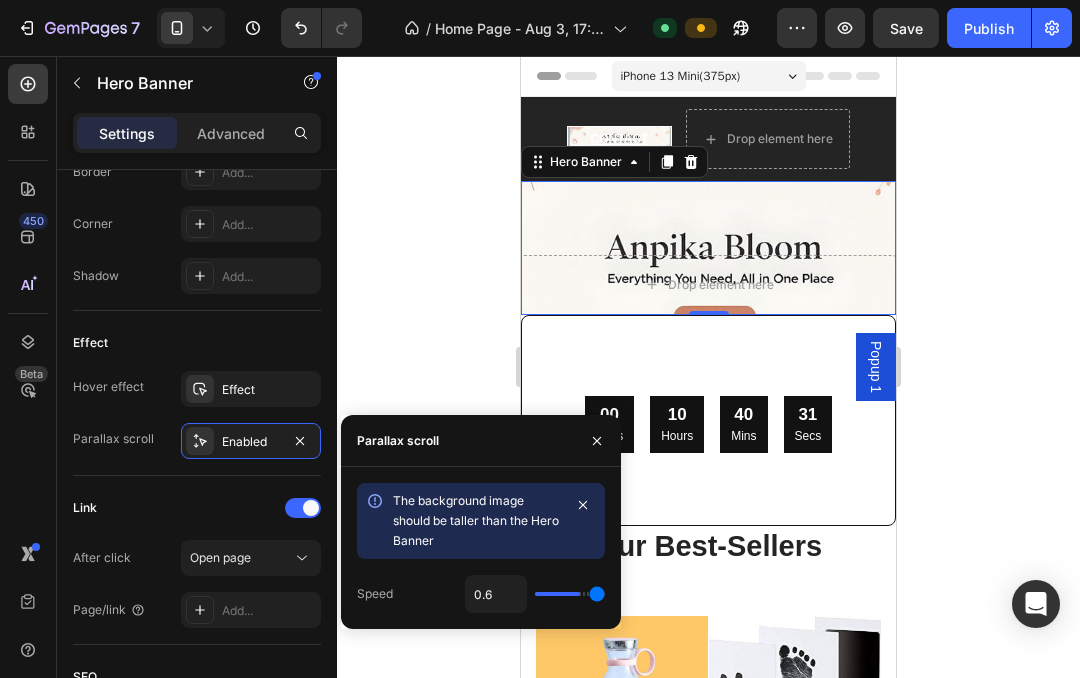 type on "1" 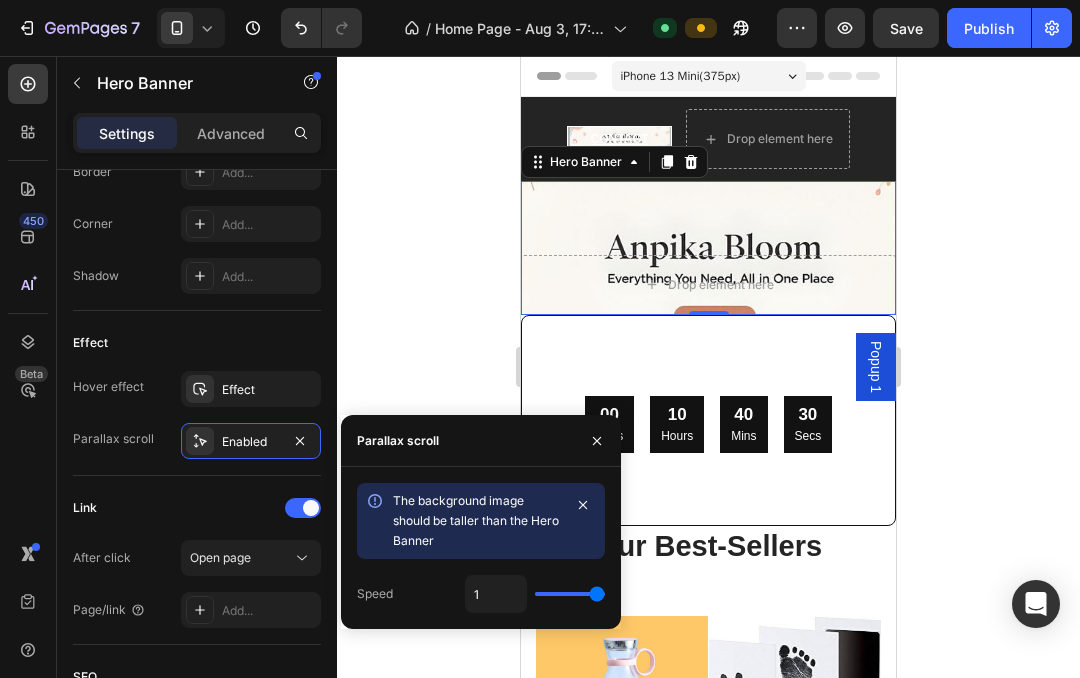 click at bounding box center [597, 441] 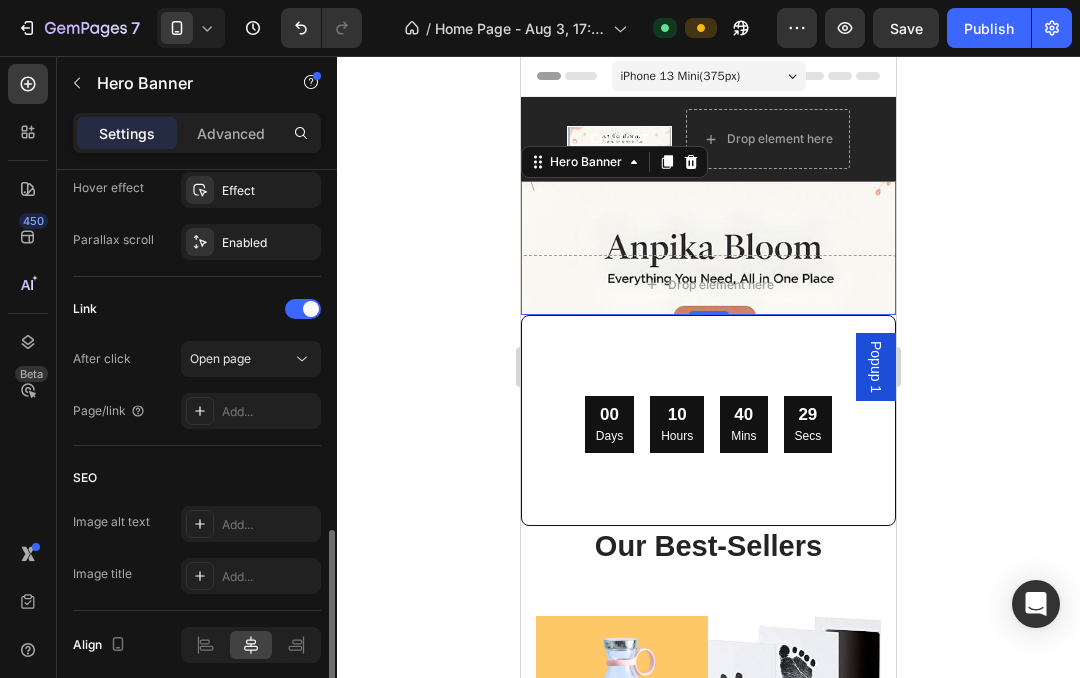 scroll, scrollTop: 1123, scrollLeft: 0, axis: vertical 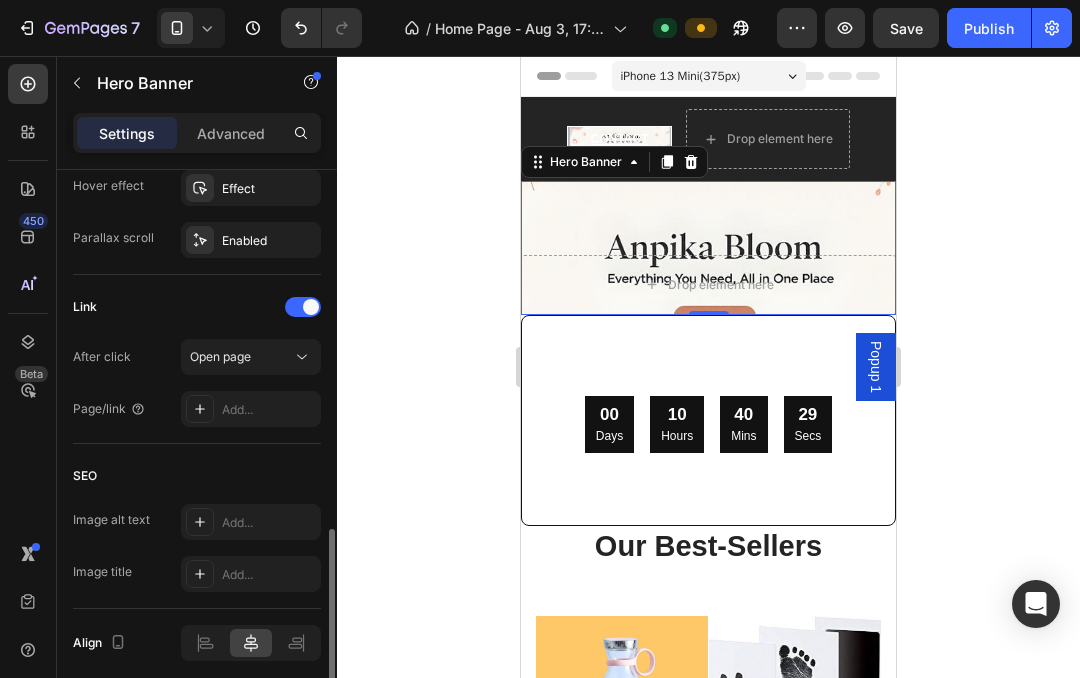 click on "Open page" at bounding box center (220, 357) 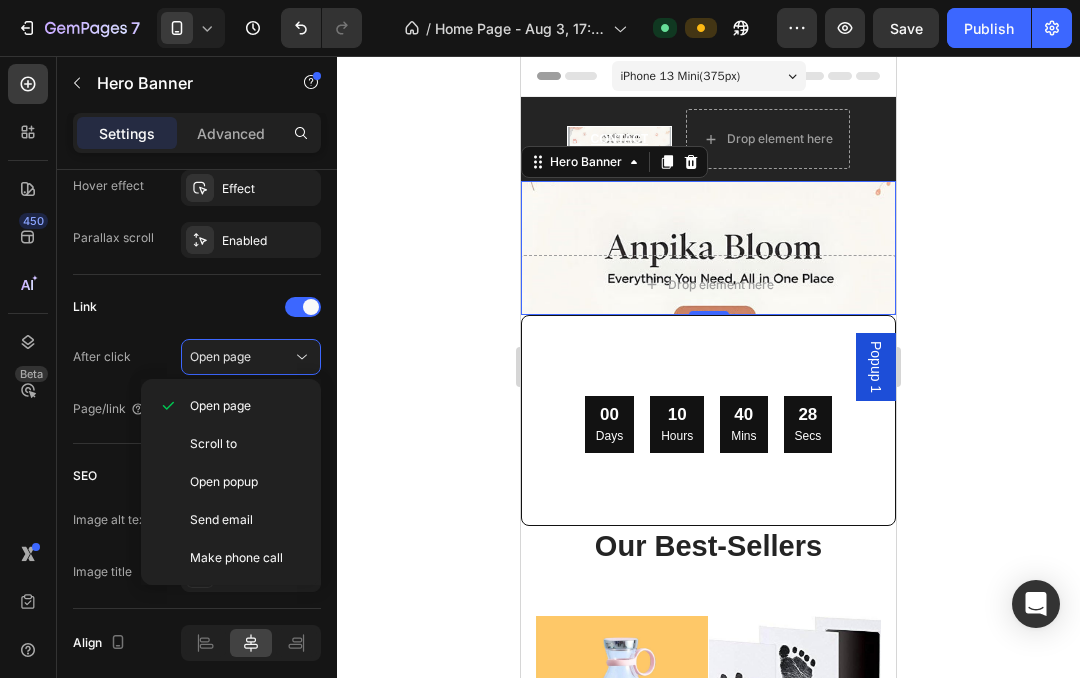 click on "Open page" 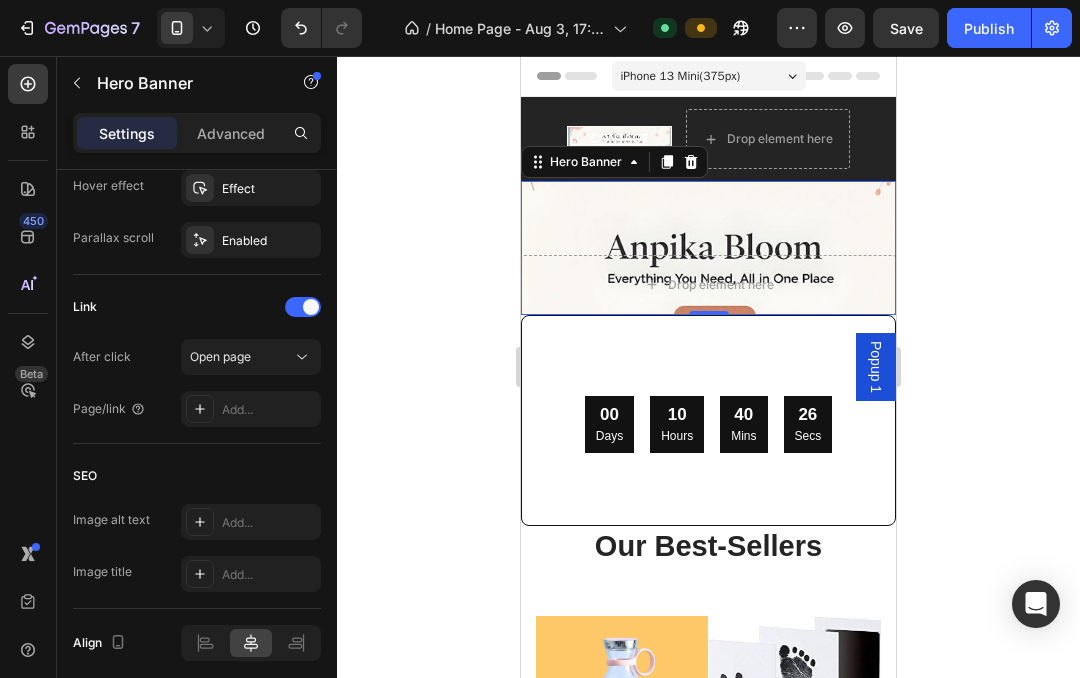 click on "Open page" at bounding box center (220, 356) 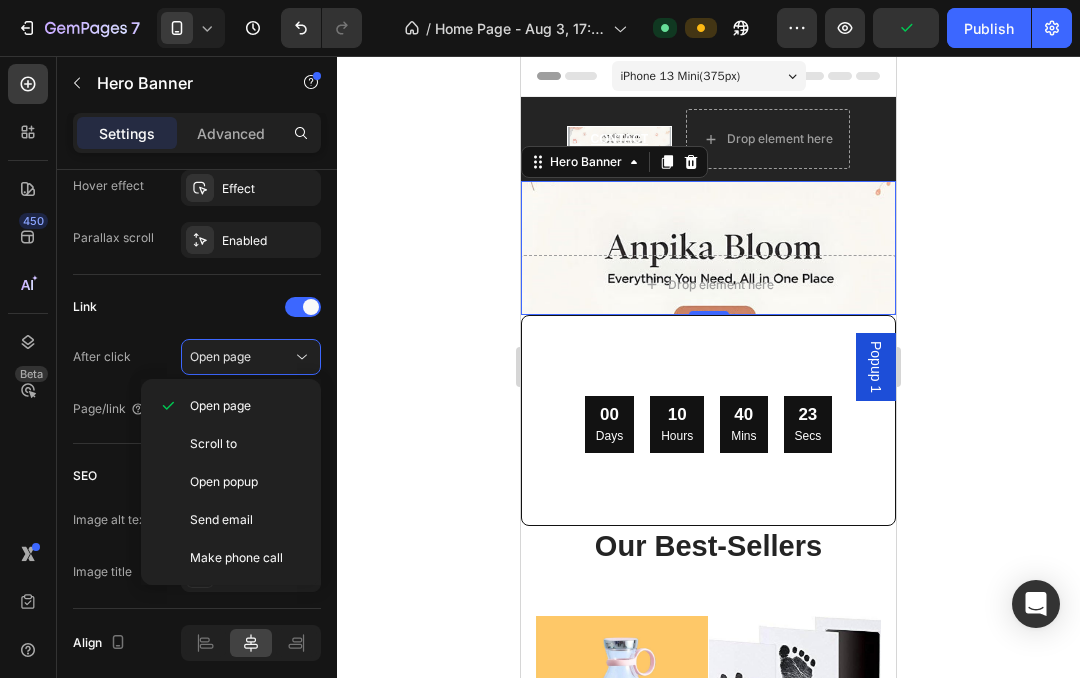 click on "Scroll to" 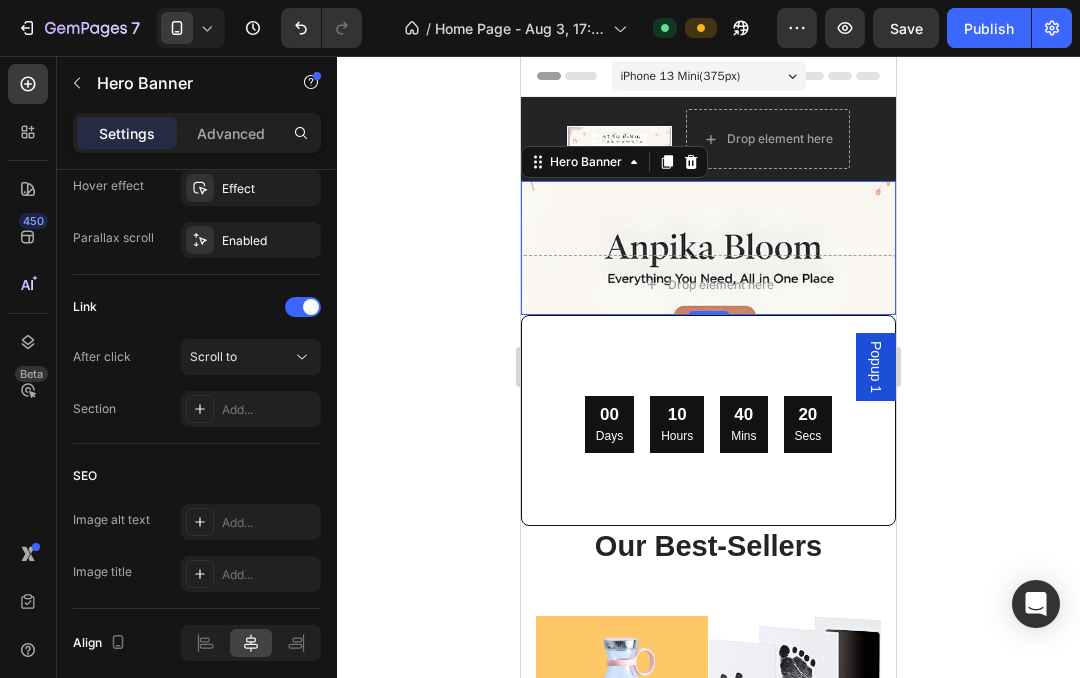 click 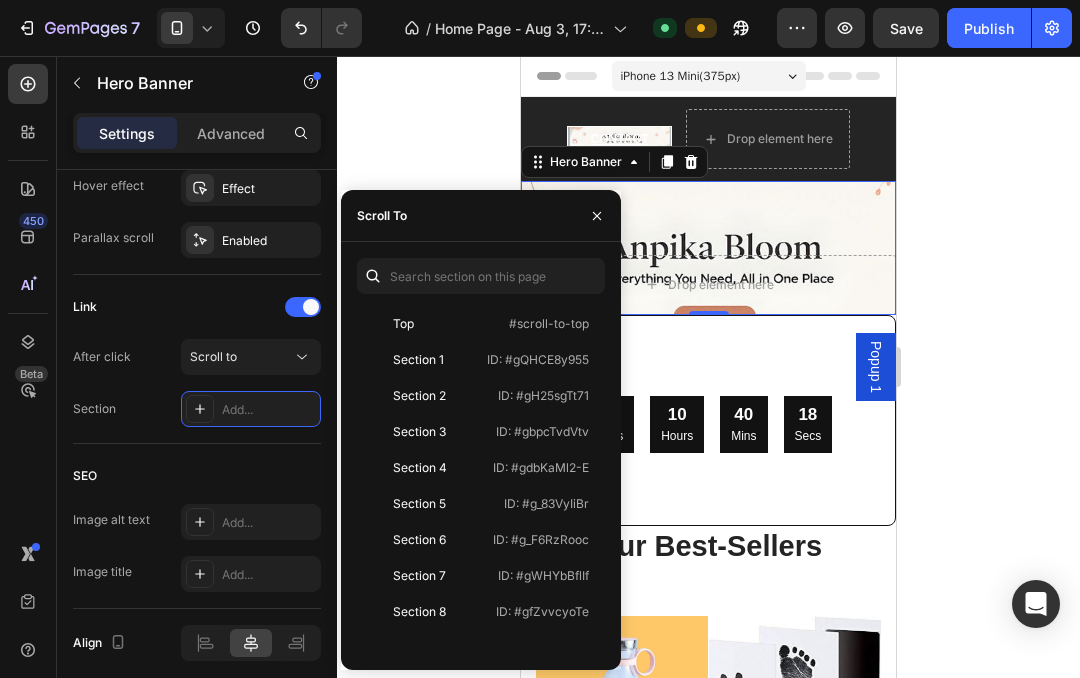 click on "Section 3" 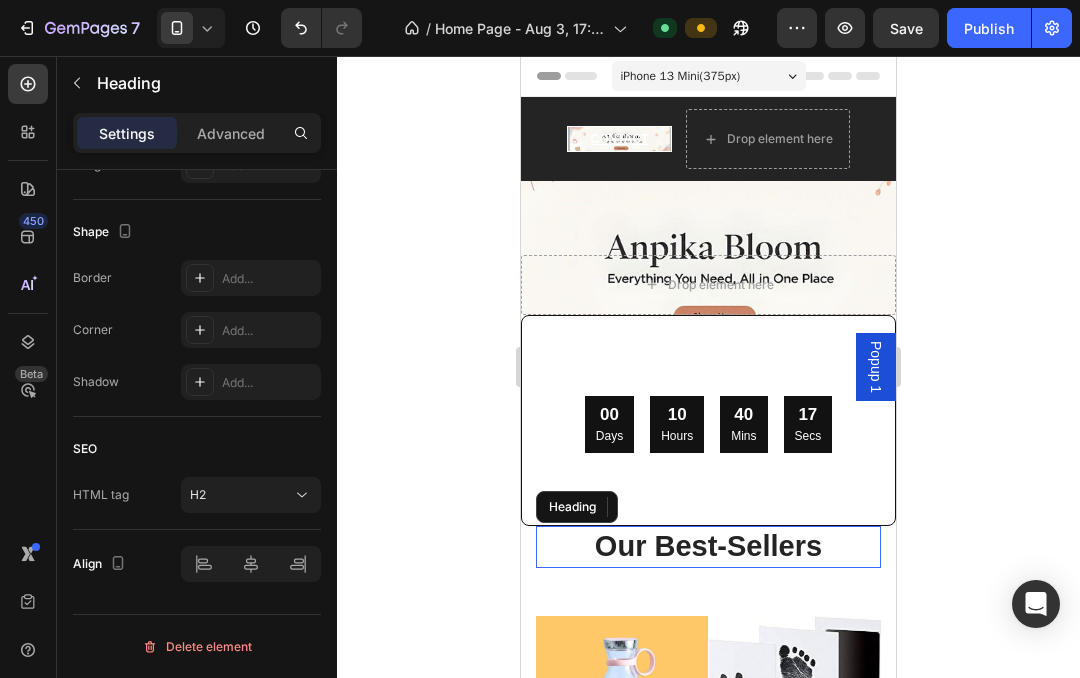 scroll, scrollTop: 20, scrollLeft: 0, axis: vertical 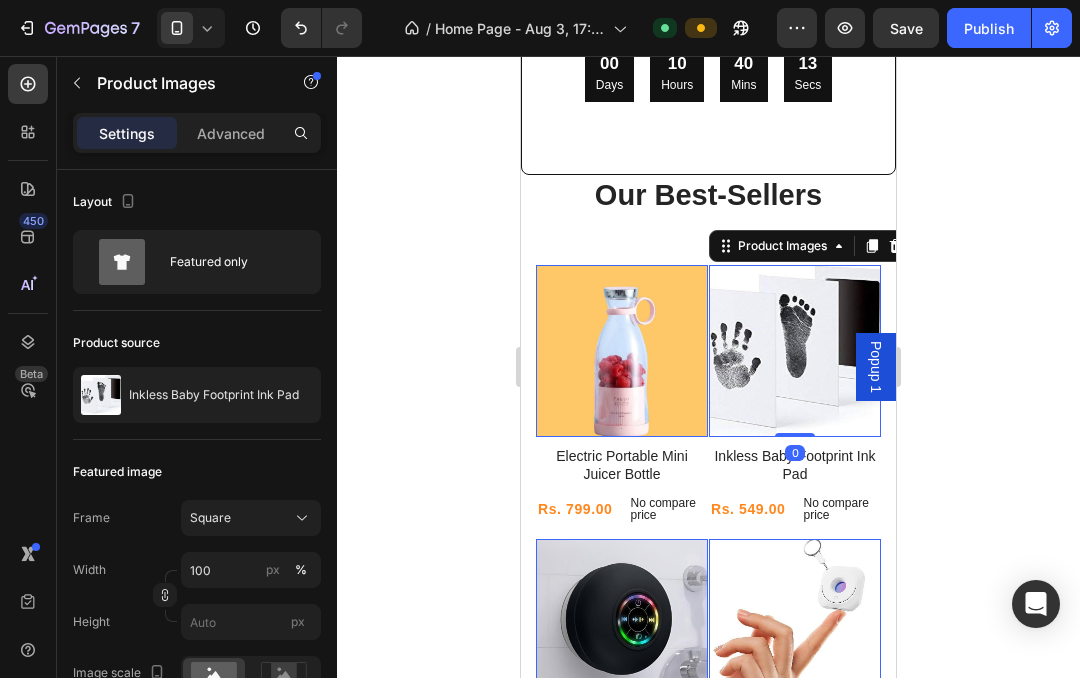 click on "Publish" at bounding box center (989, 28) 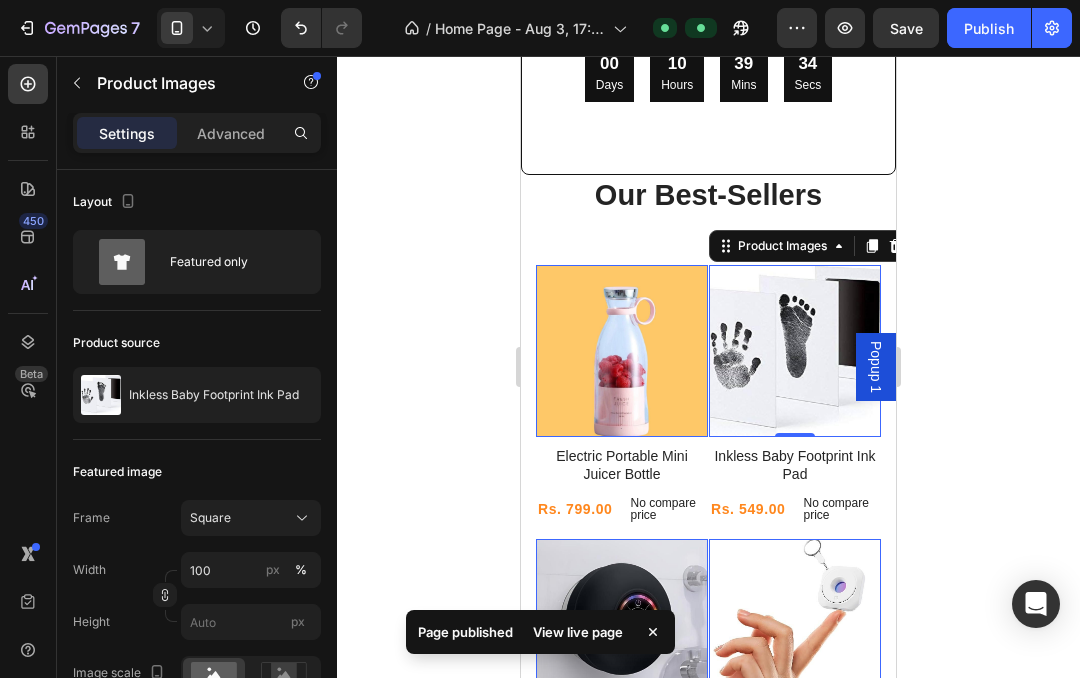 click on "View live page" at bounding box center (578, 632) 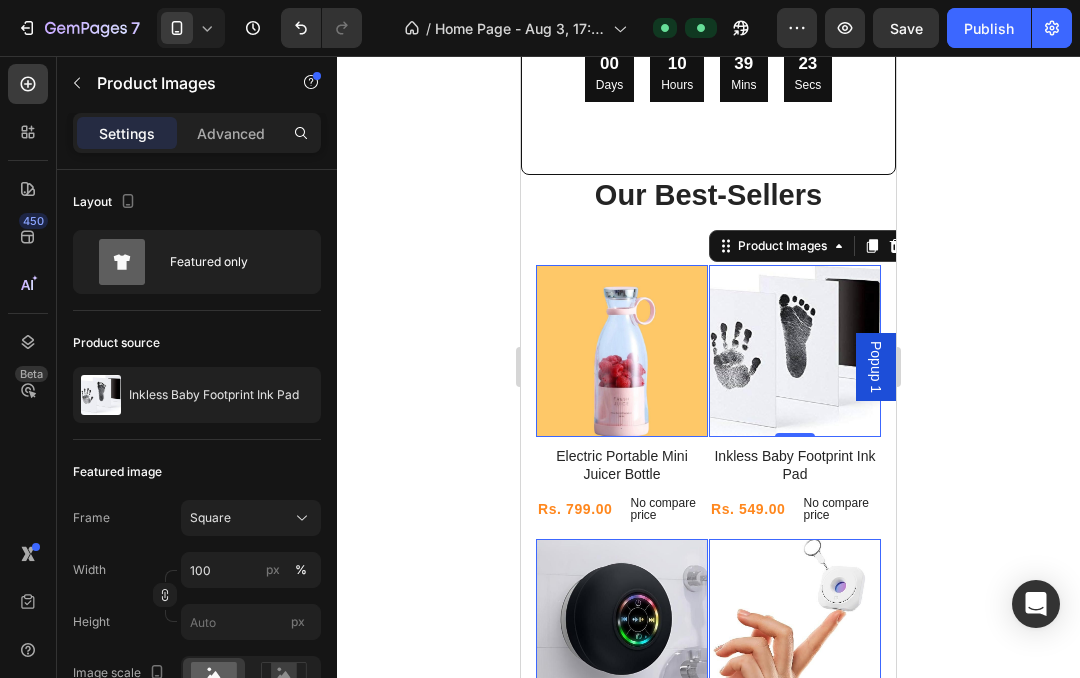 click at bounding box center (177, 28) 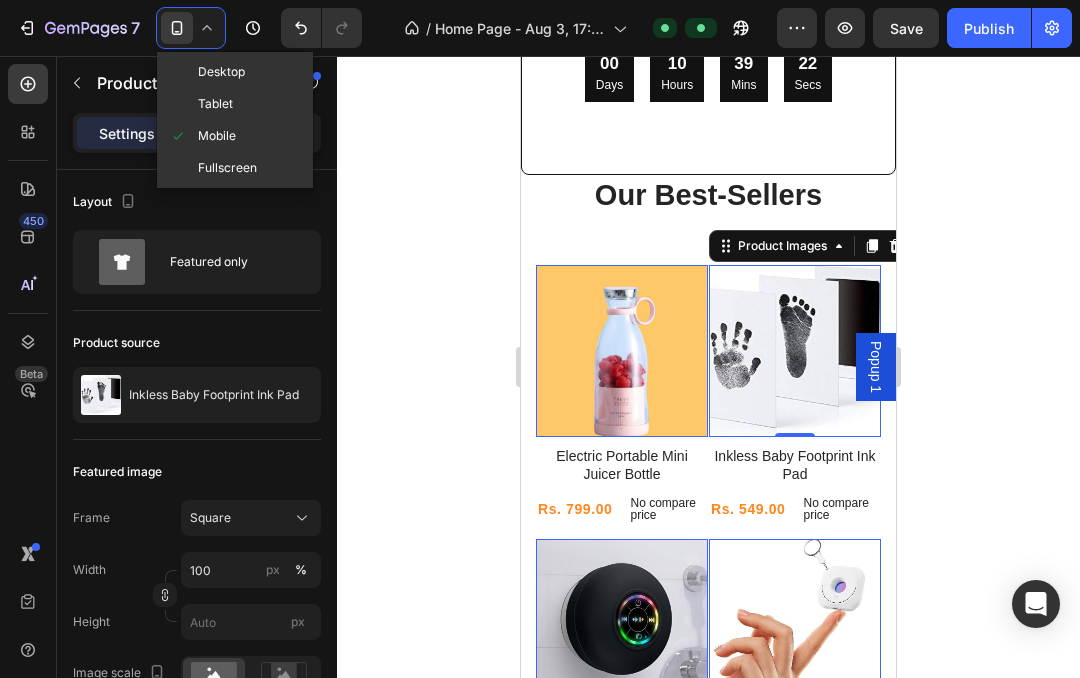 click at bounding box center [183, 104] 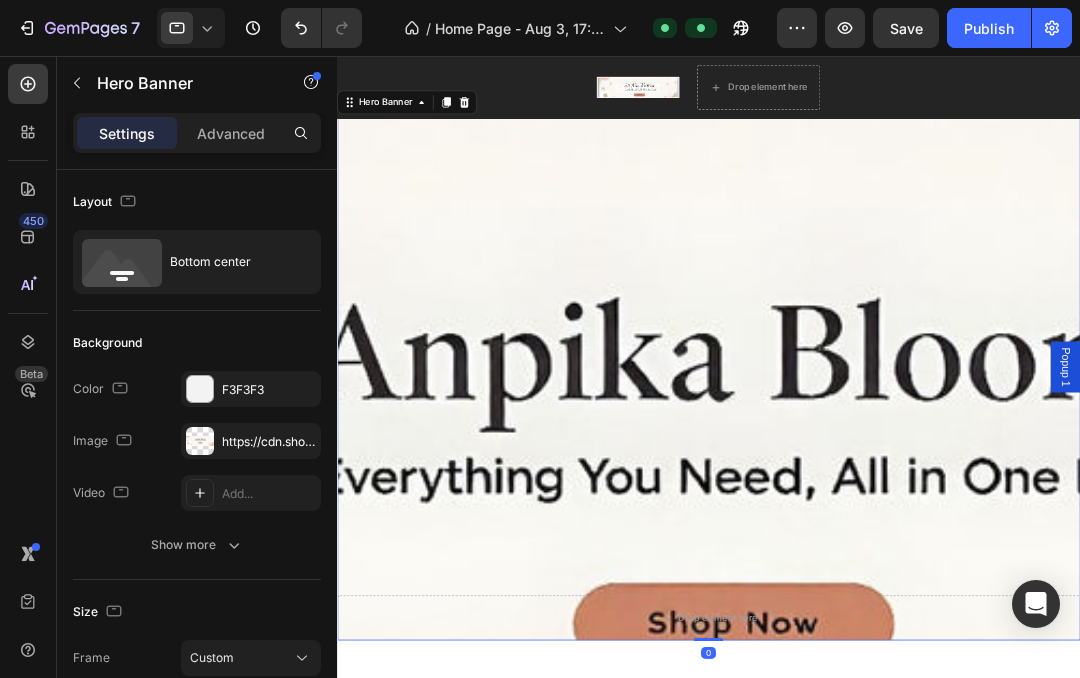 scroll, scrollTop: 194, scrollLeft: 0, axis: vertical 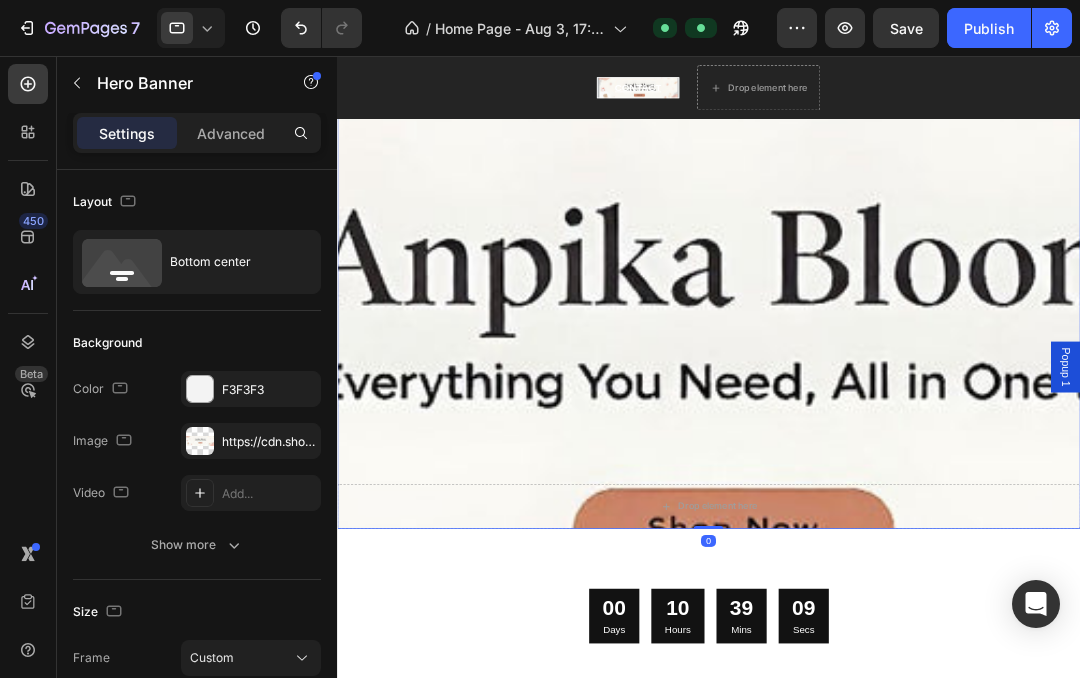 click at bounding box center (833, 337) 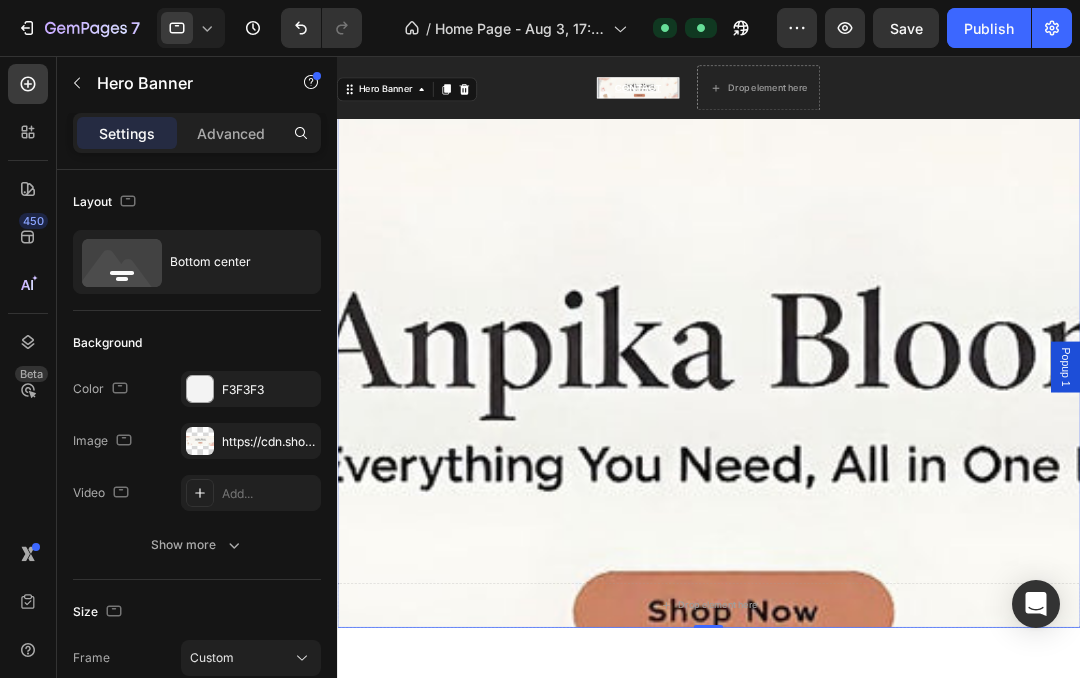 scroll, scrollTop: 65, scrollLeft: 0, axis: vertical 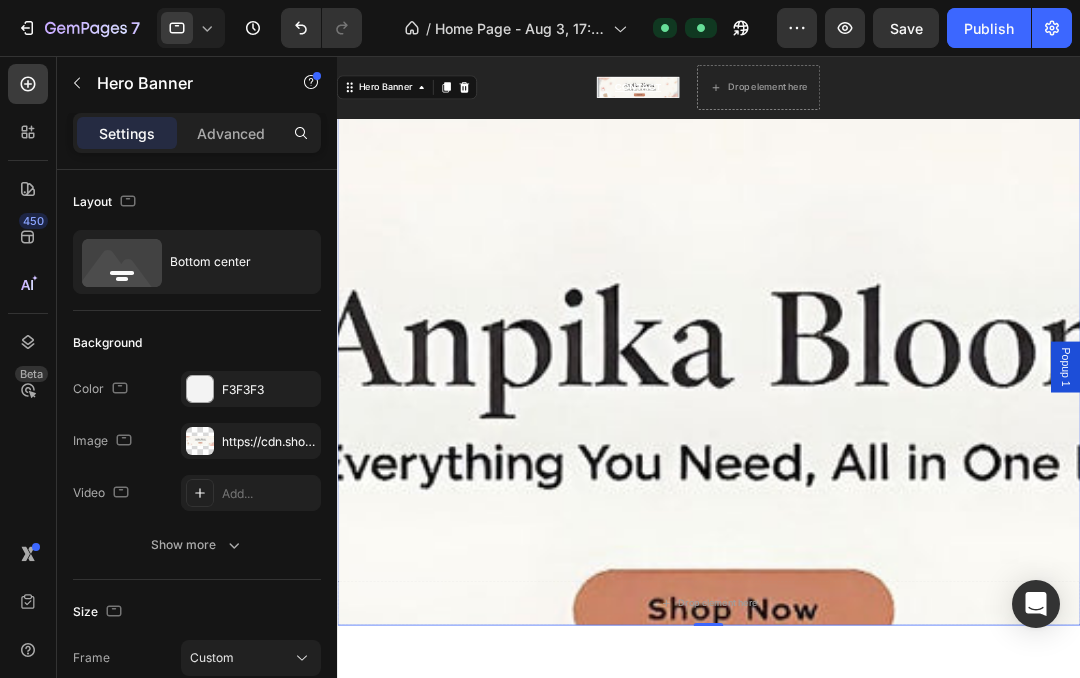 click at bounding box center [833, 466] 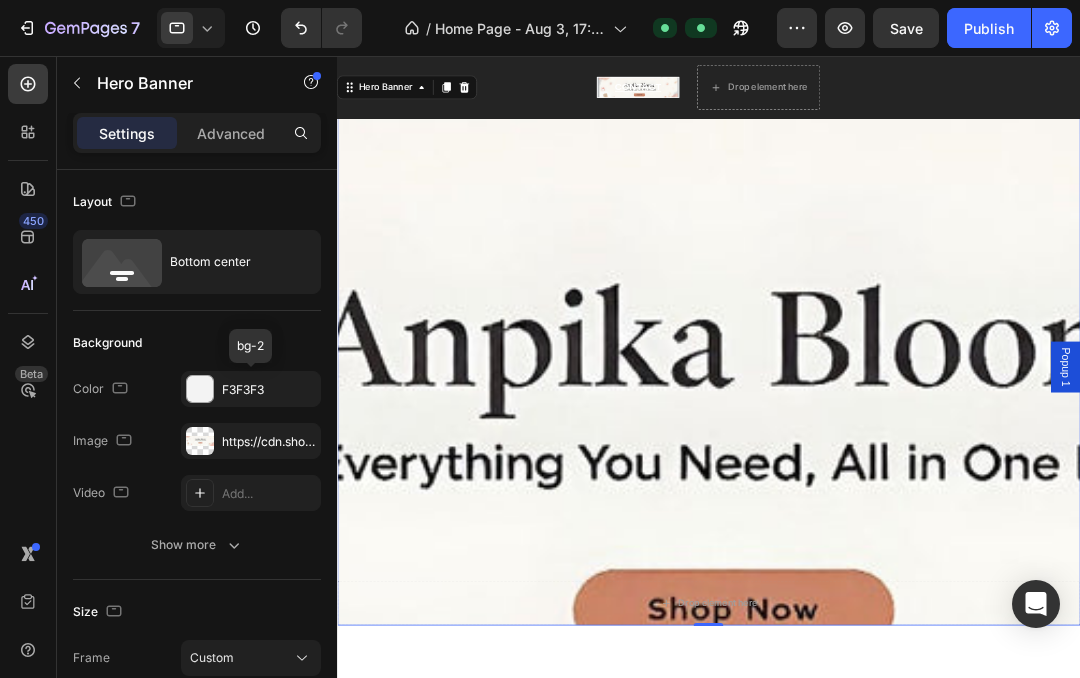 click 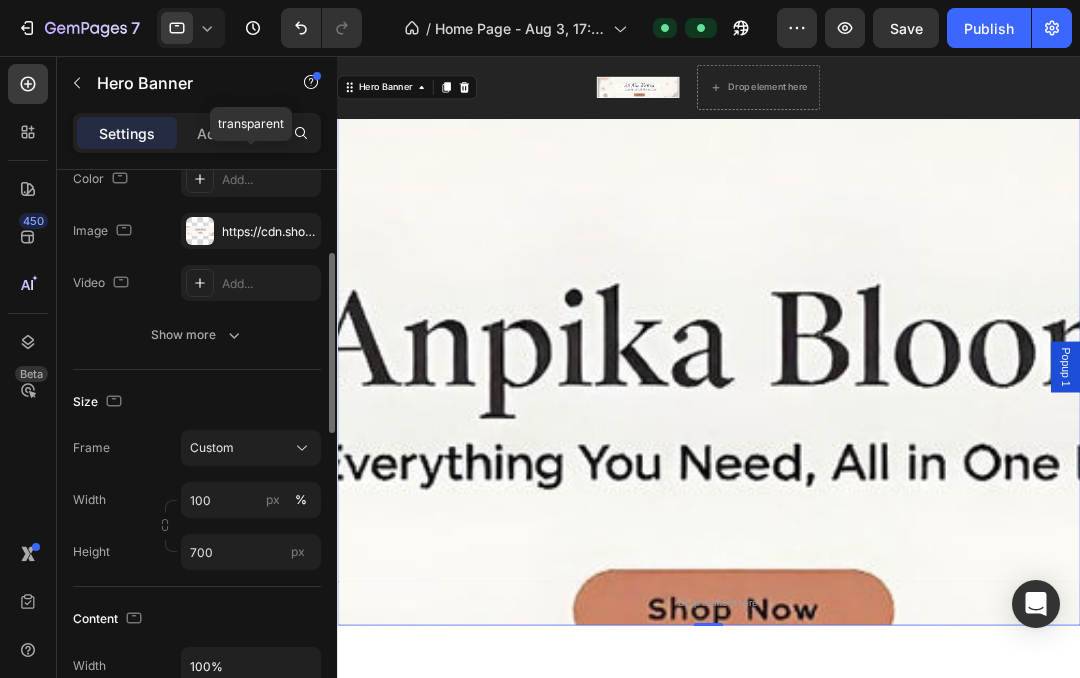 scroll, scrollTop: 238, scrollLeft: 0, axis: vertical 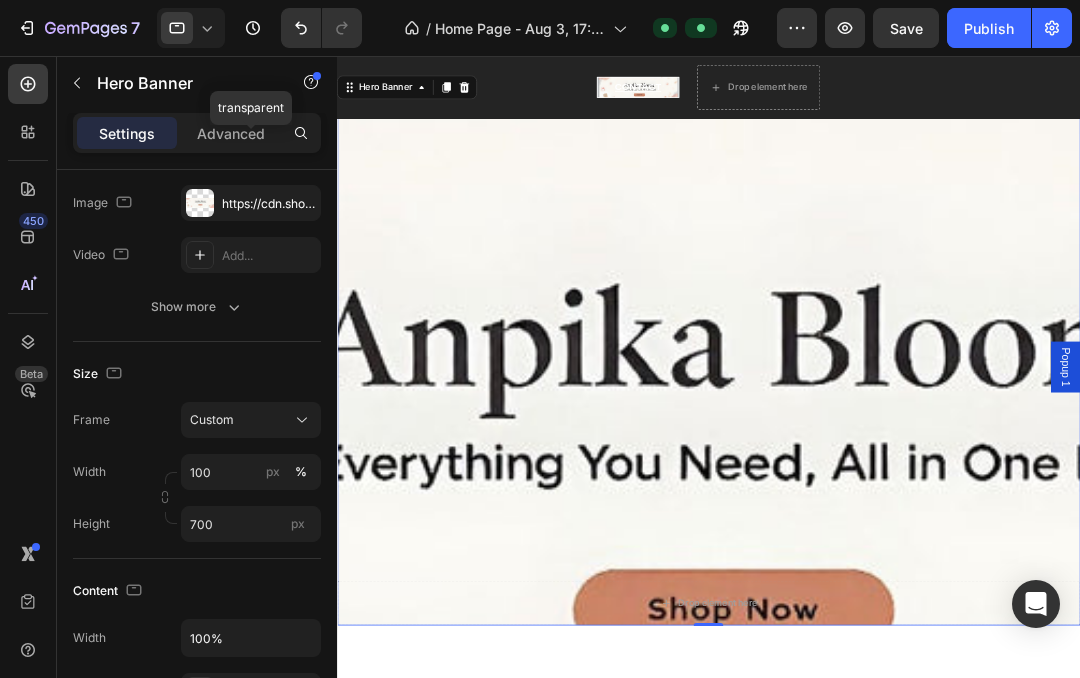 click at bounding box center [833, 466] 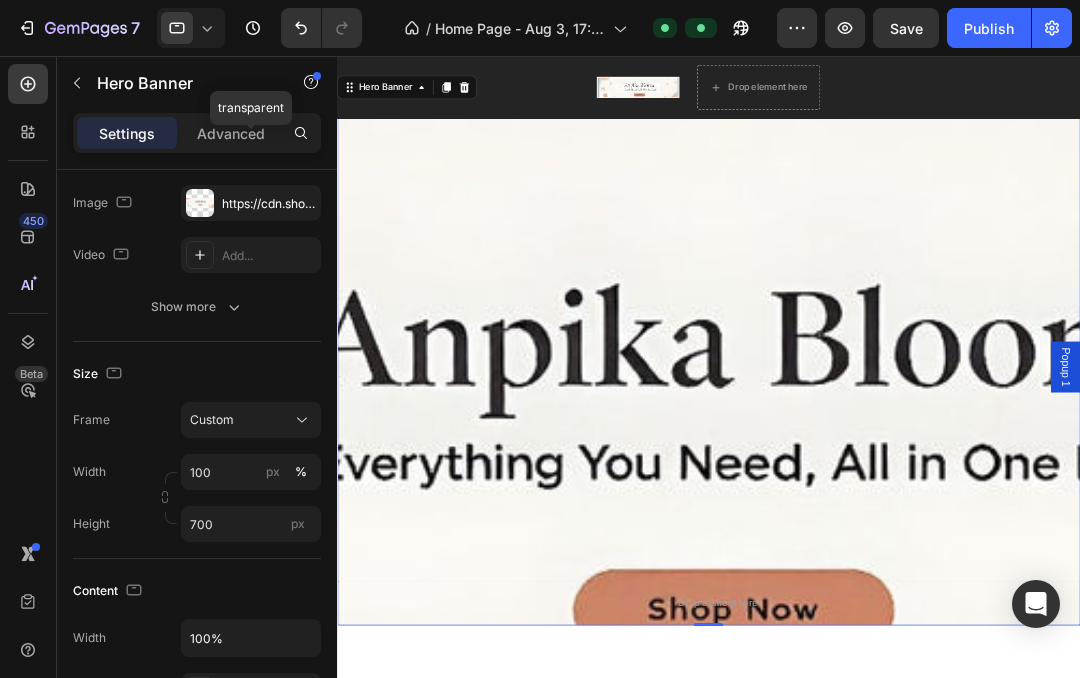 scroll, scrollTop: 76, scrollLeft: 0, axis: vertical 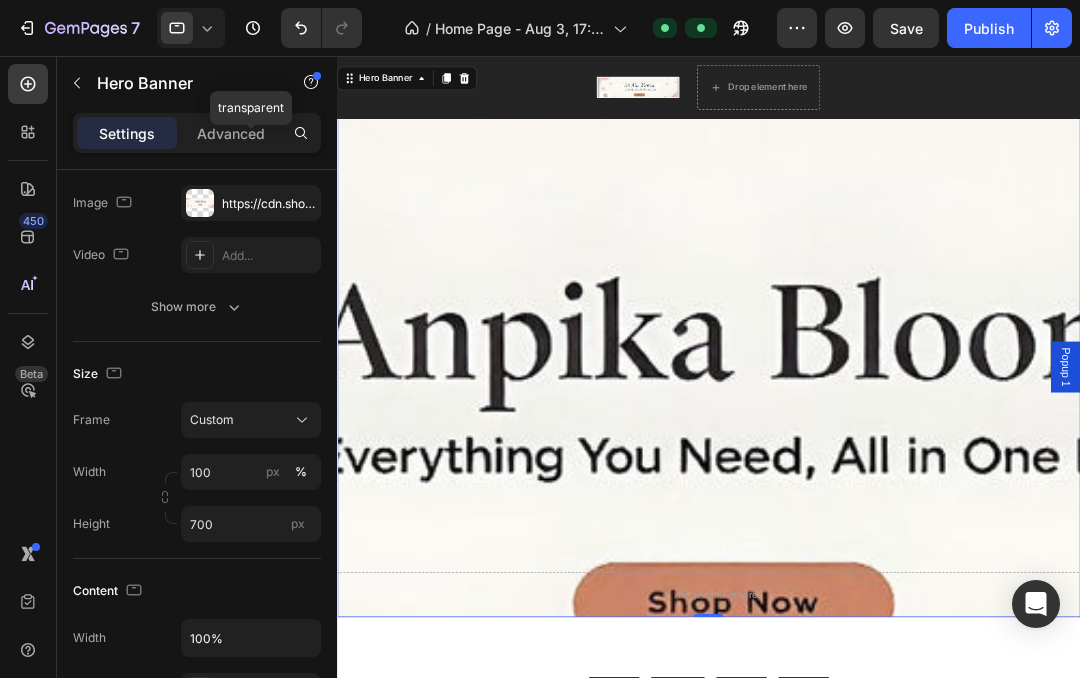 click at bounding box center (200, 203) 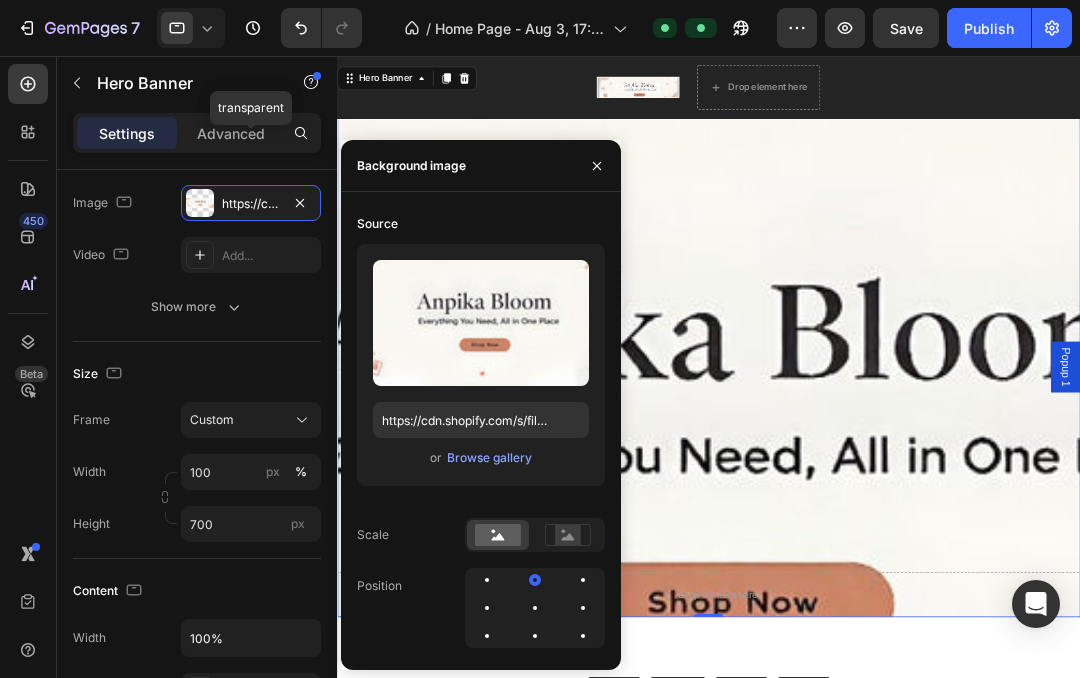 click on "Browse gallery" at bounding box center [489, 458] 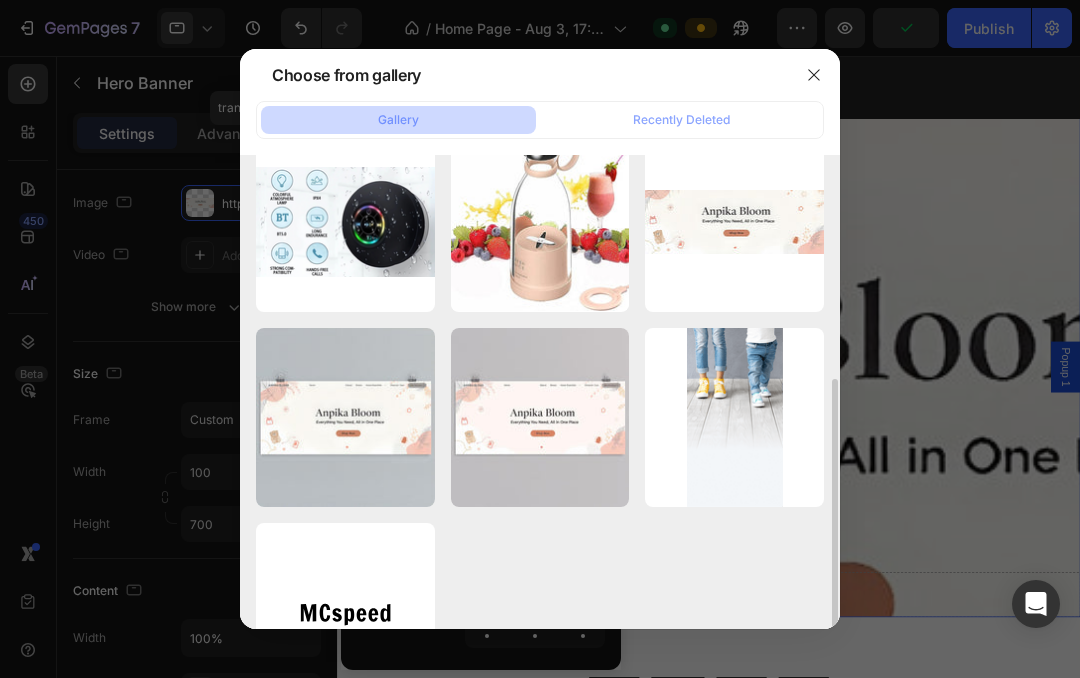 scroll, scrollTop: 320, scrollLeft: 0, axis: vertical 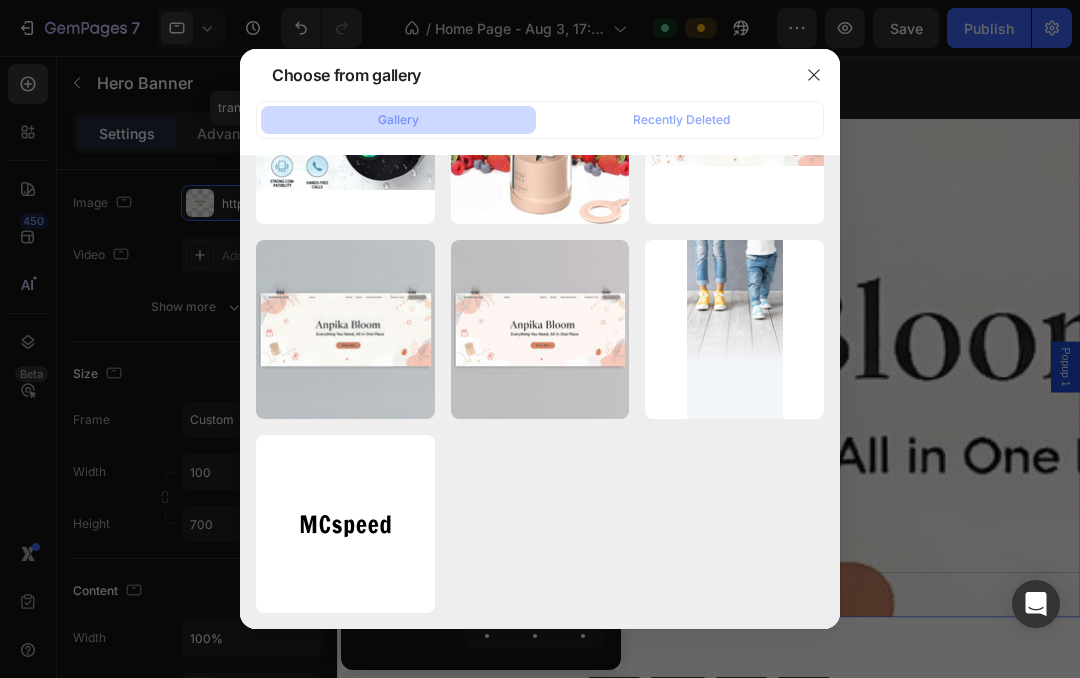 click on "openart-6debb456b5194...aw.jpg 73.89 kb" at bounding box center [0, 0] 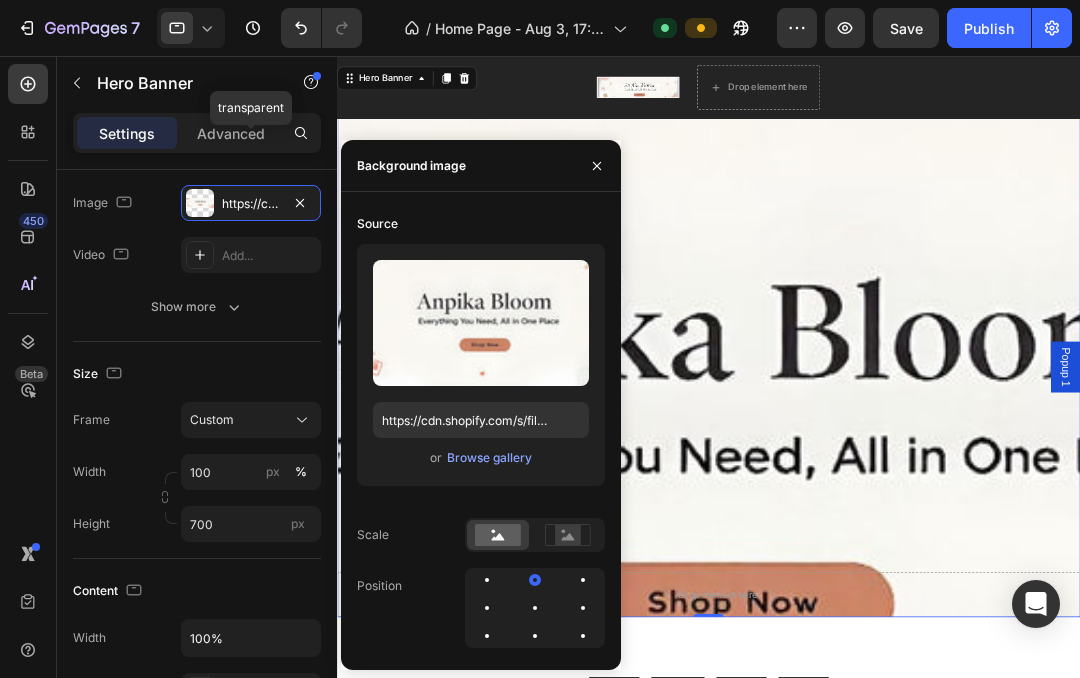 click at bounding box center (833, 455) 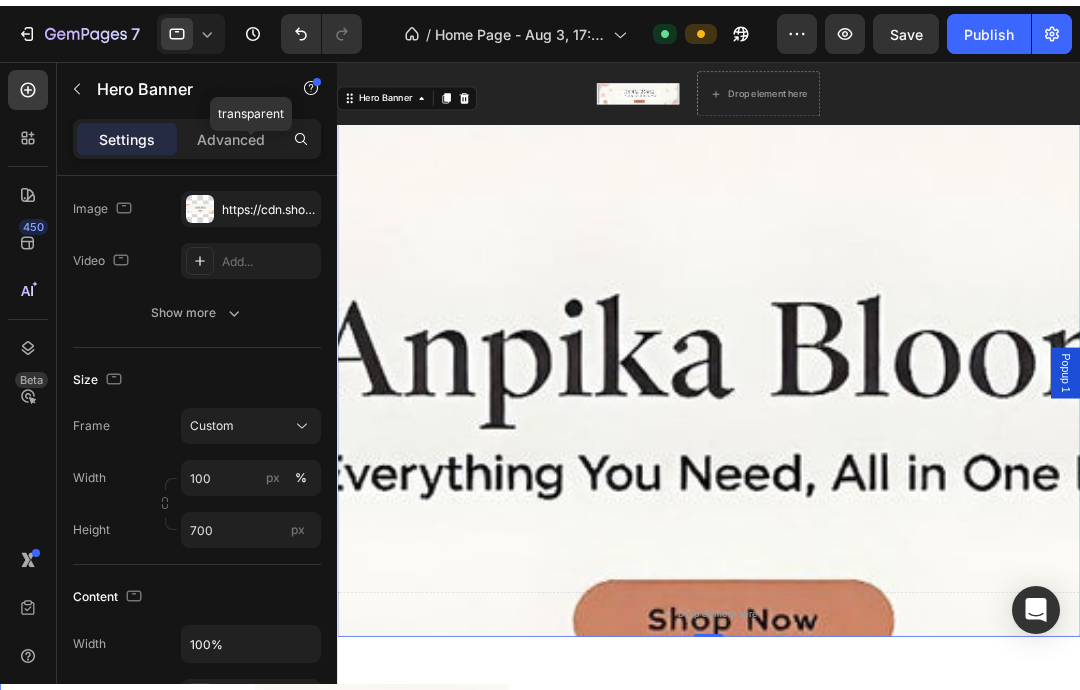 scroll, scrollTop: 59, scrollLeft: 0, axis: vertical 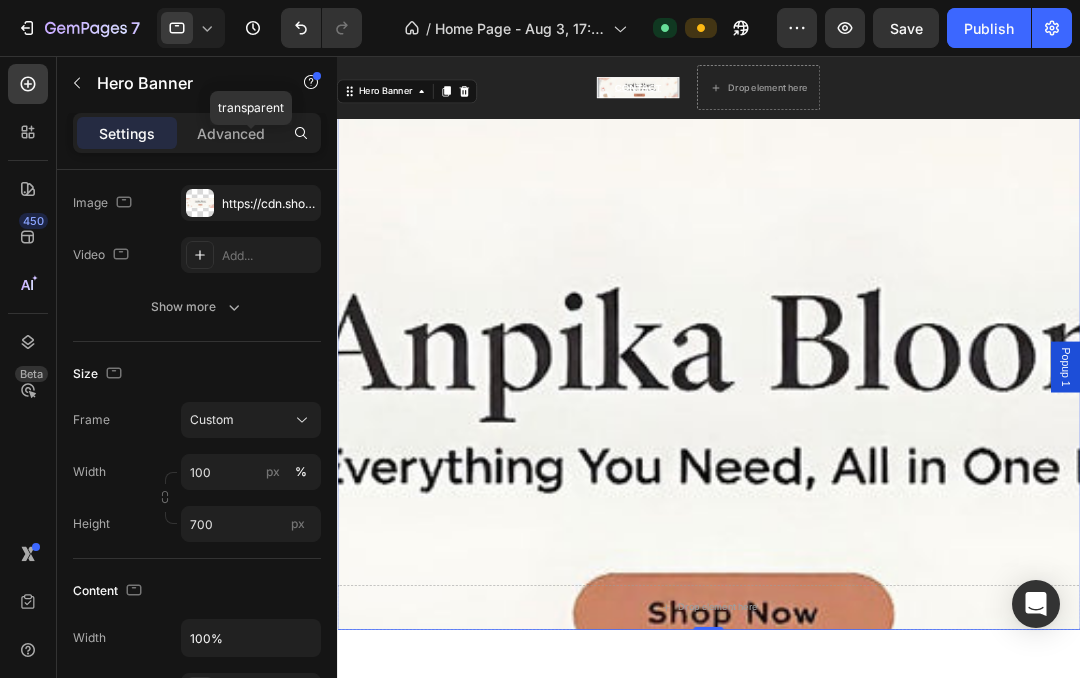 click on "Publish" at bounding box center (989, 28) 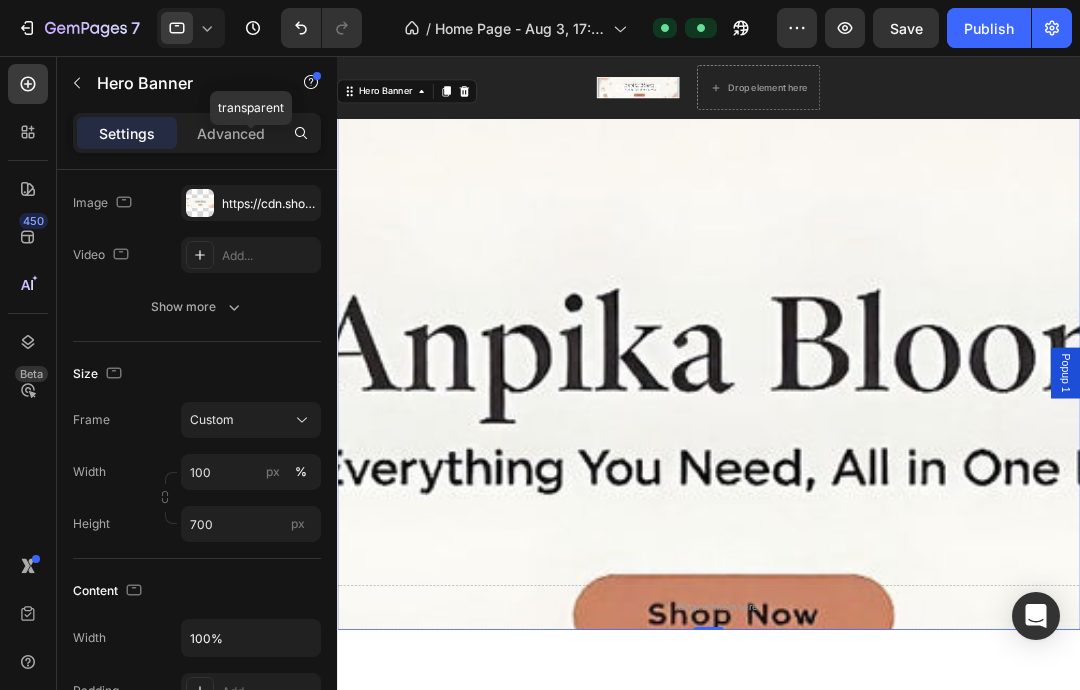 click 